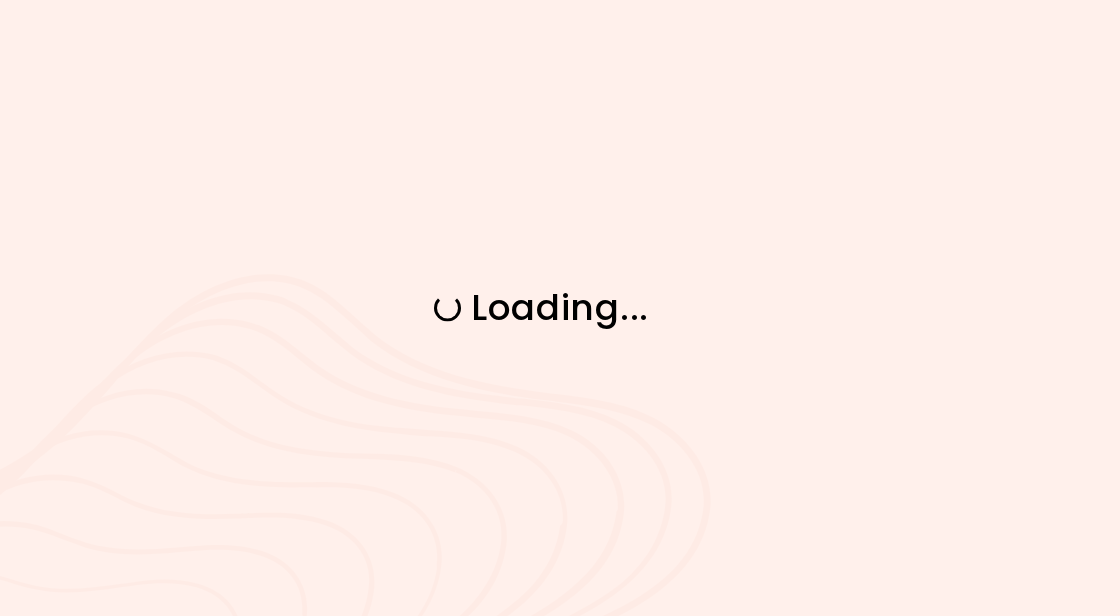 scroll, scrollTop: 0, scrollLeft: 0, axis: both 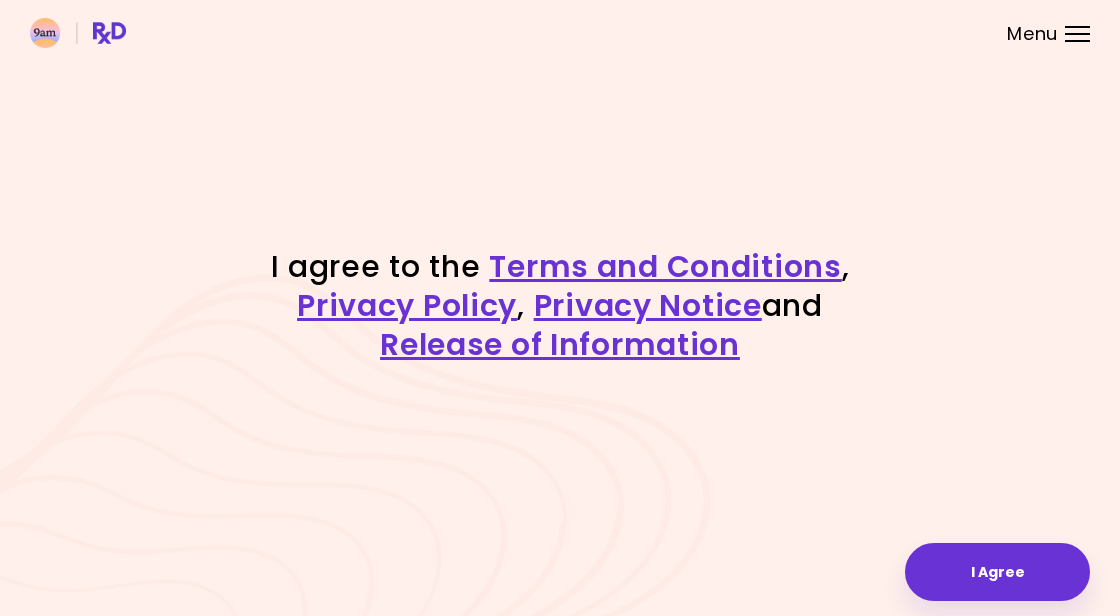 click at bounding box center [1077, 27] 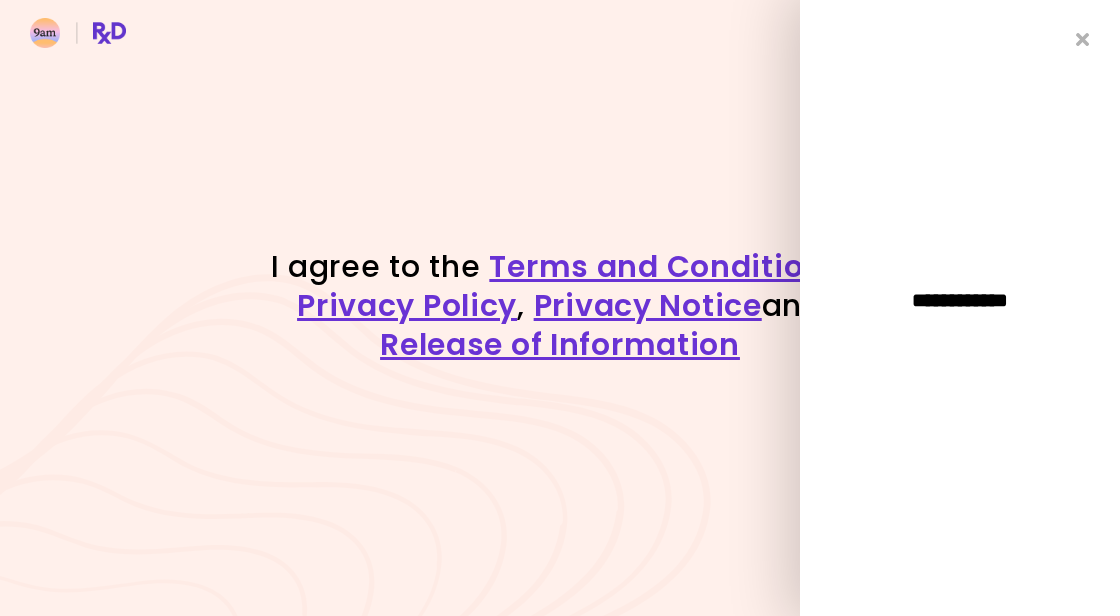 click on "I agree to the Terms and Conditions, Privacy Policy, Privacy Notice and Release of Information I Agree" at bounding box center [560, 308] 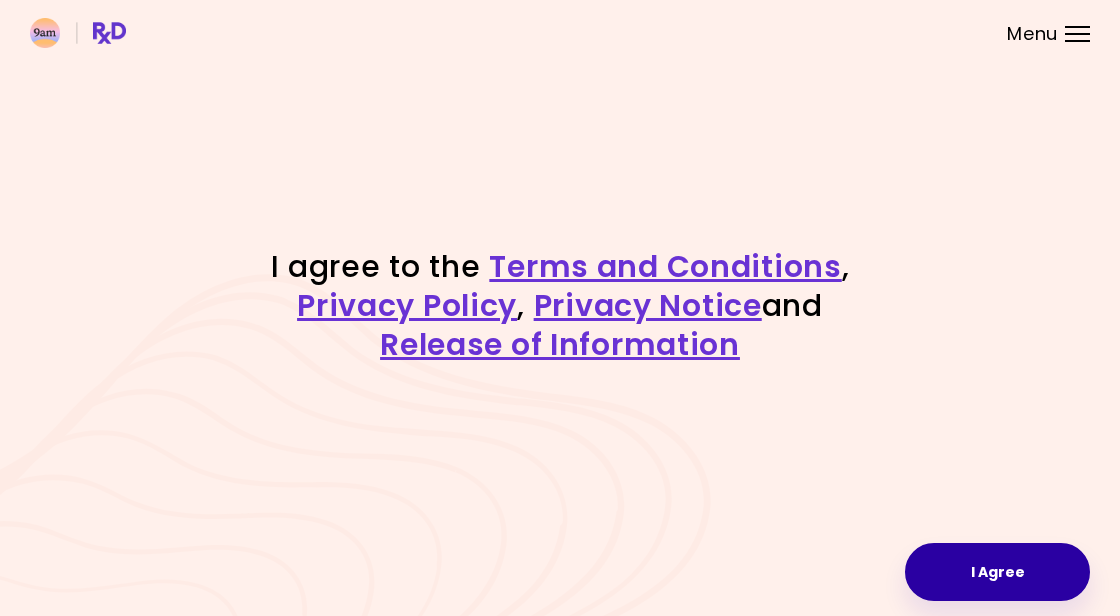 click on "I Agree" at bounding box center (997, 572) 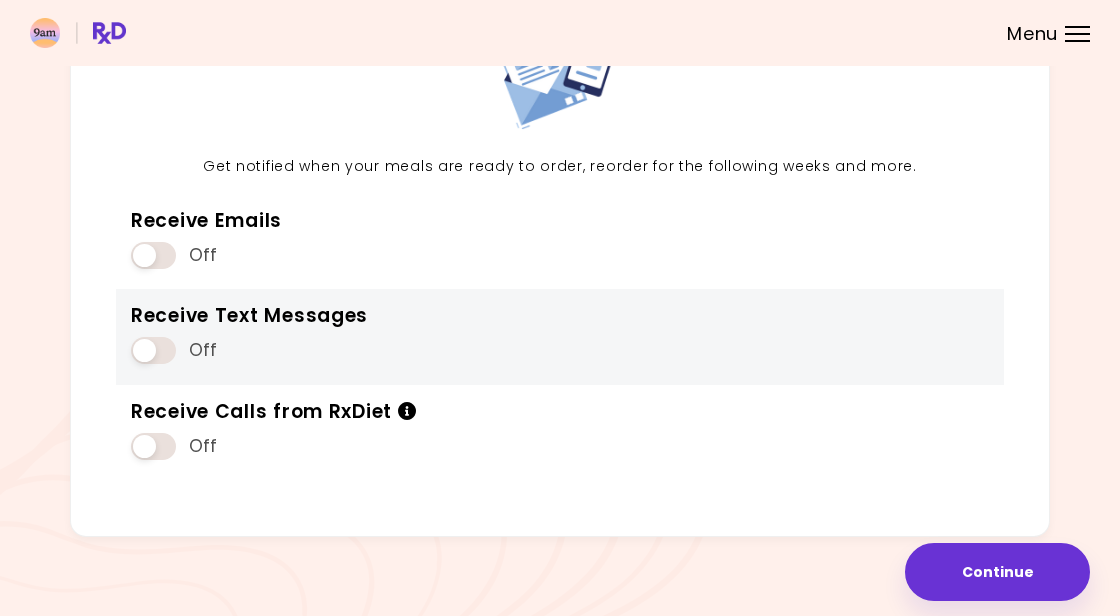 scroll, scrollTop: 160, scrollLeft: 0, axis: vertical 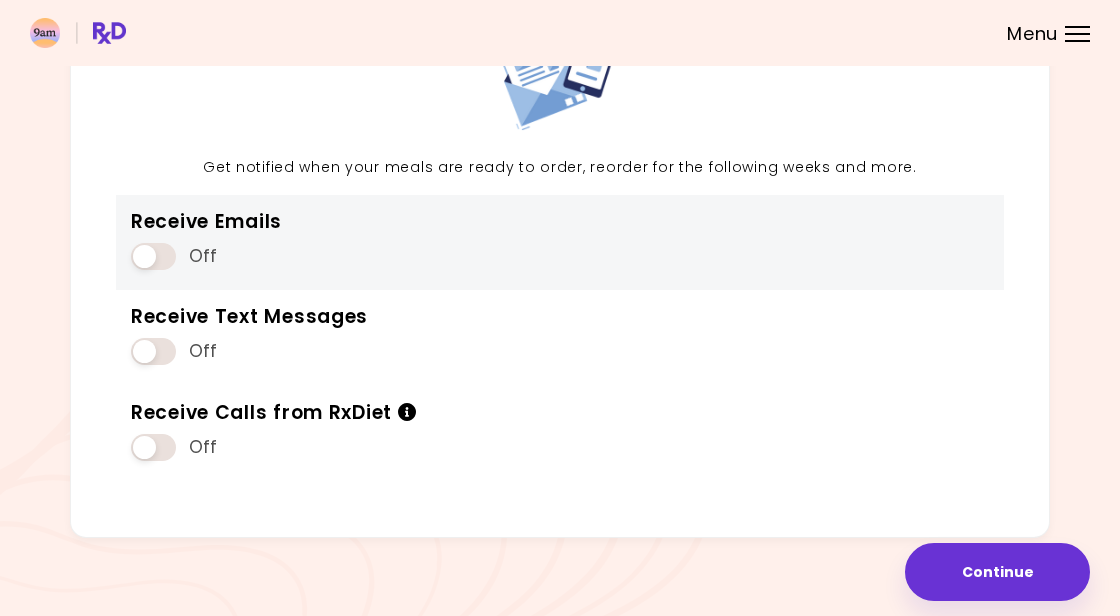 click at bounding box center [153, 256] 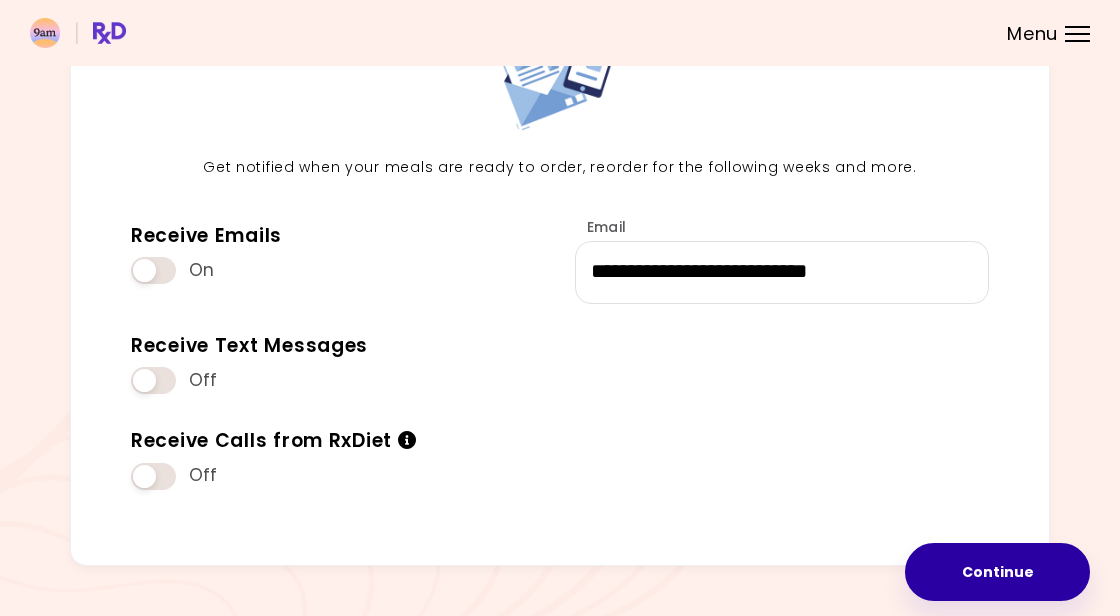 click on "Continue" at bounding box center (997, 572) 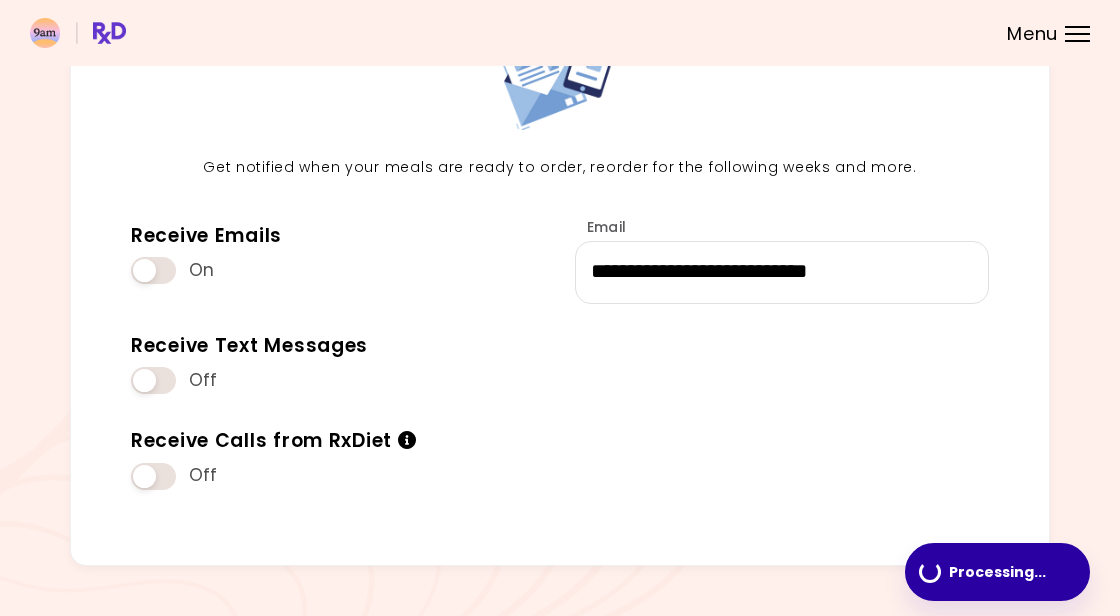 scroll, scrollTop: 0, scrollLeft: 0, axis: both 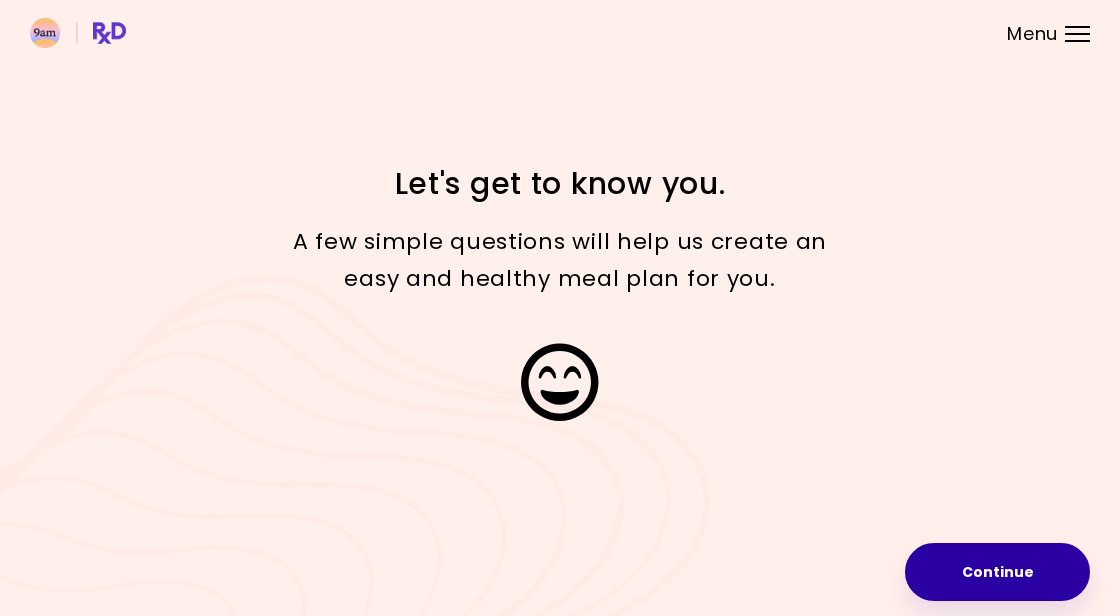 click on "Continue" at bounding box center (997, 572) 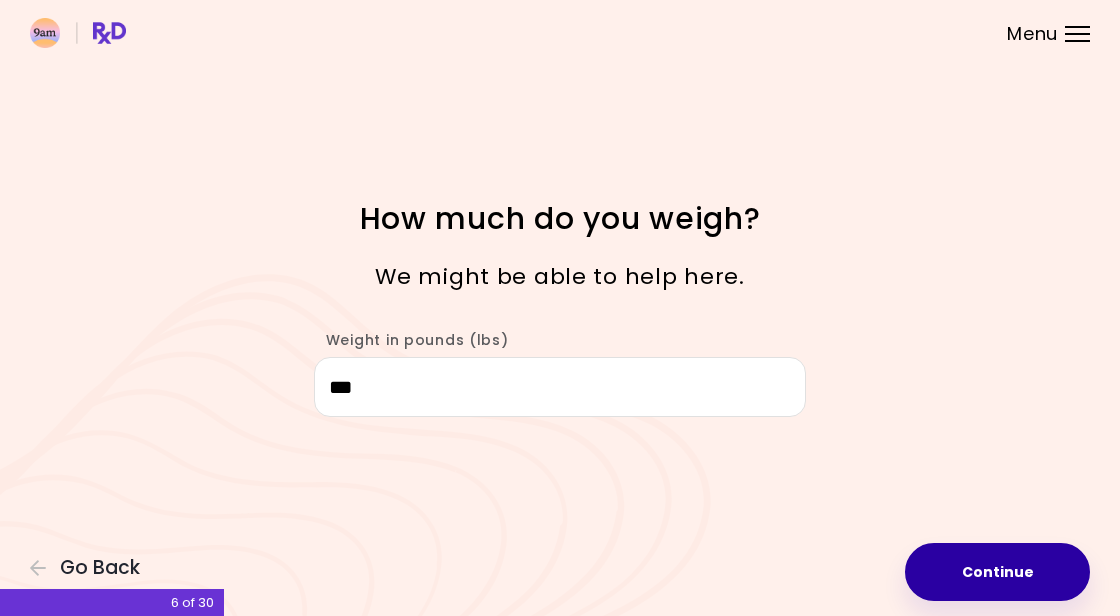 click on "Continue" at bounding box center [997, 572] 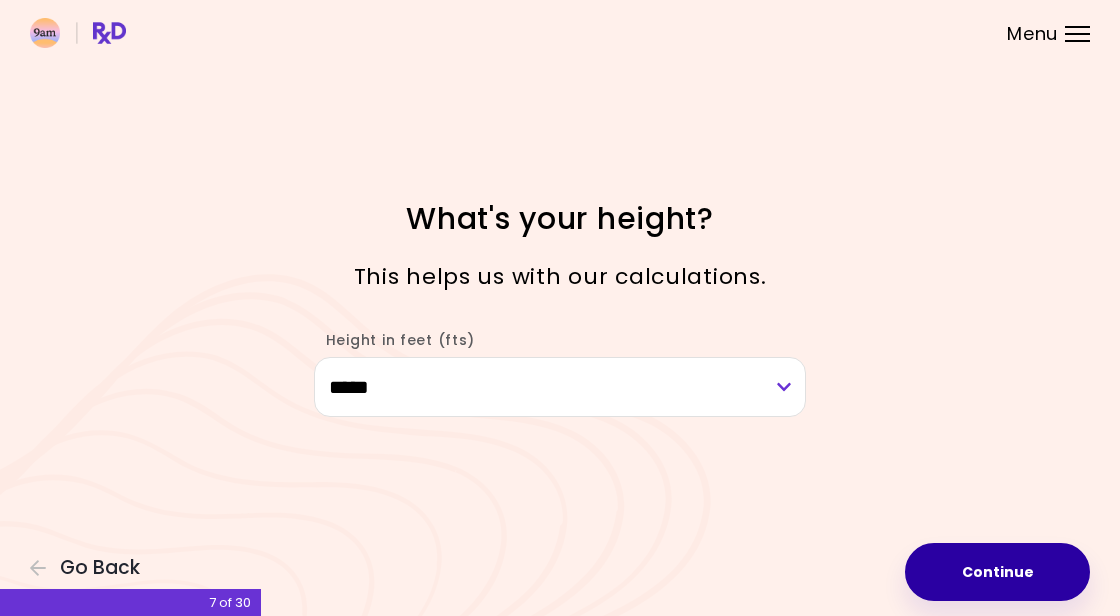 click on "Continue" at bounding box center [997, 572] 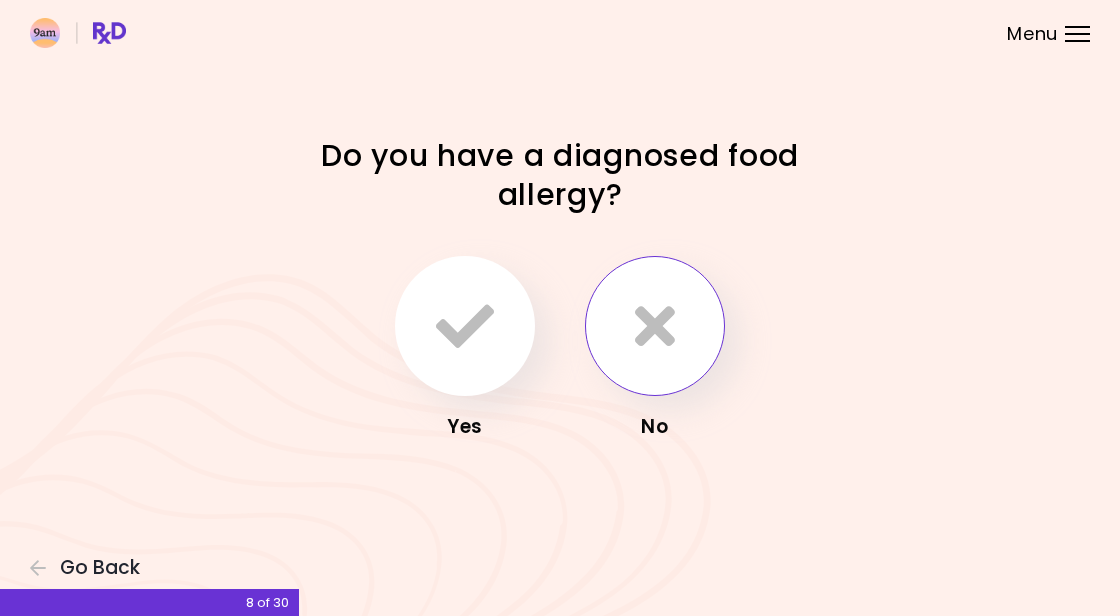 click at bounding box center (655, 326) 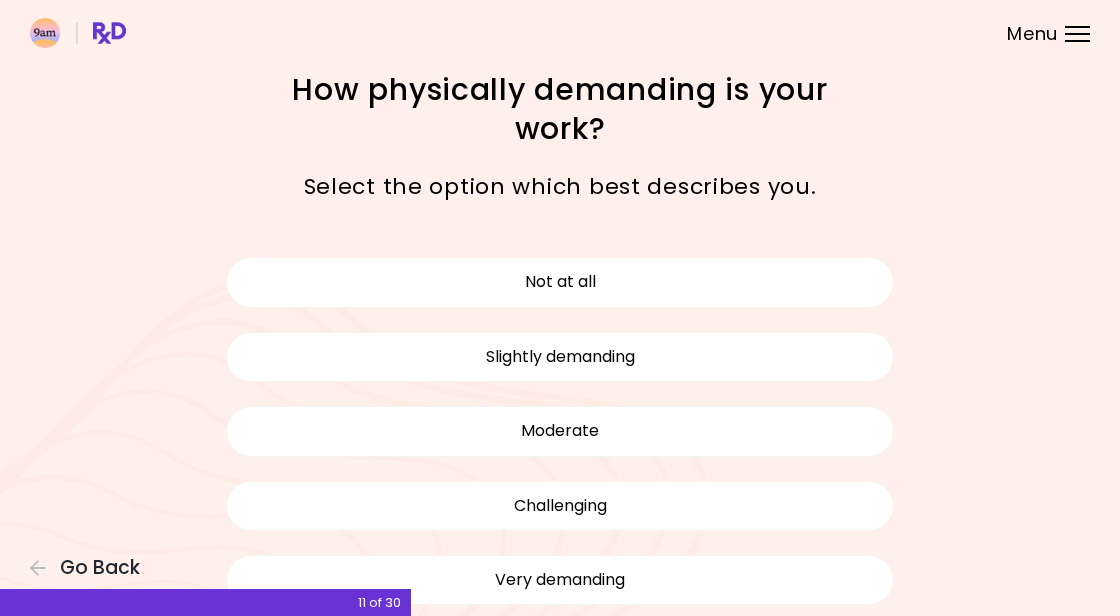 scroll, scrollTop: 78, scrollLeft: 0, axis: vertical 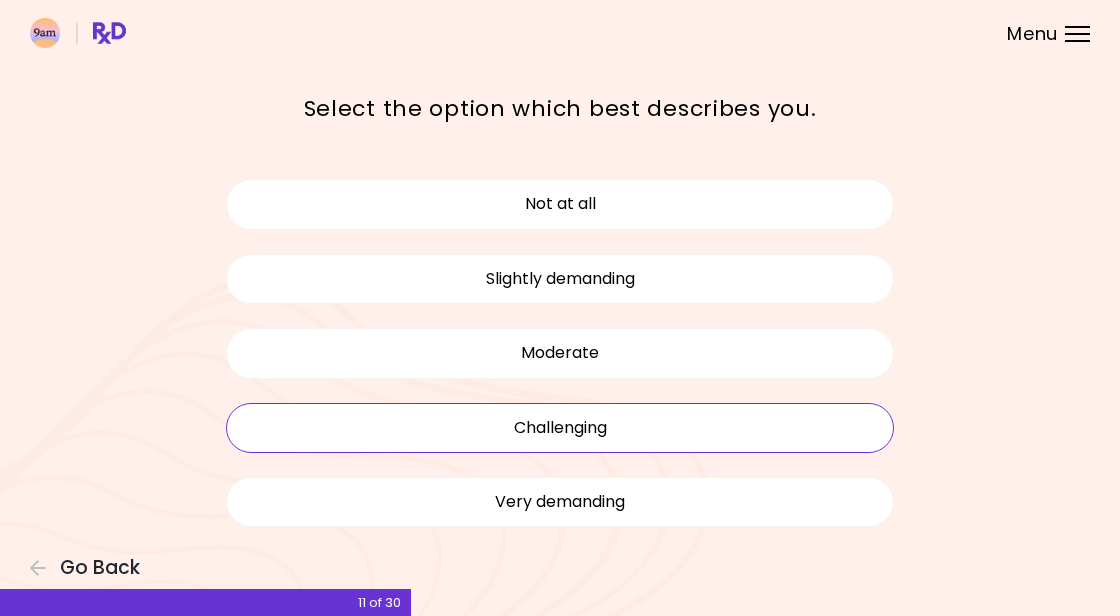 click on "Challenging" at bounding box center [560, 428] 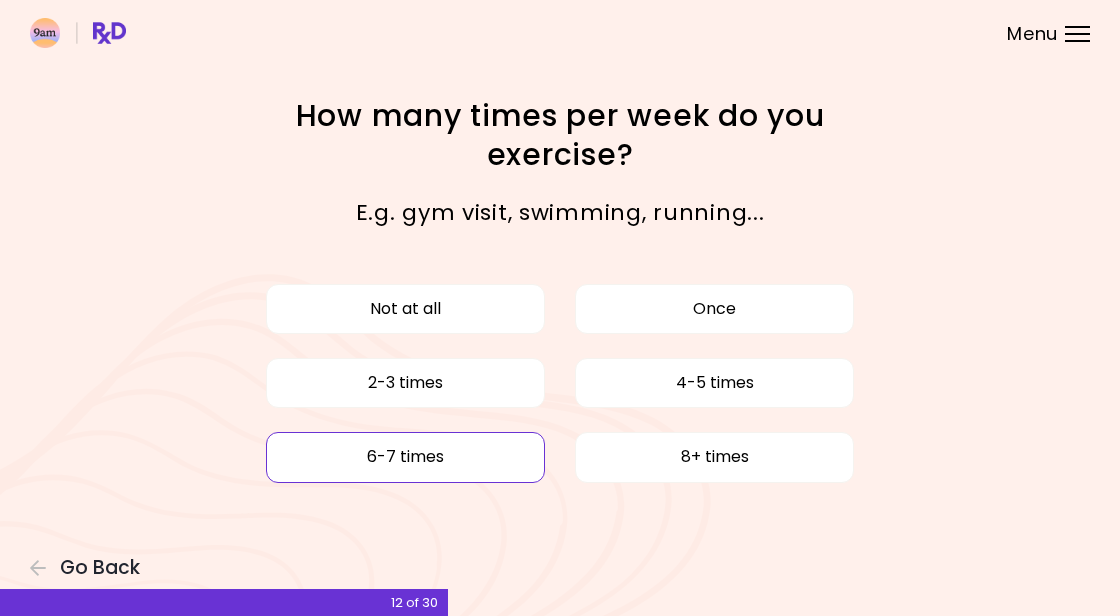 click on "6-7 times" at bounding box center [405, 457] 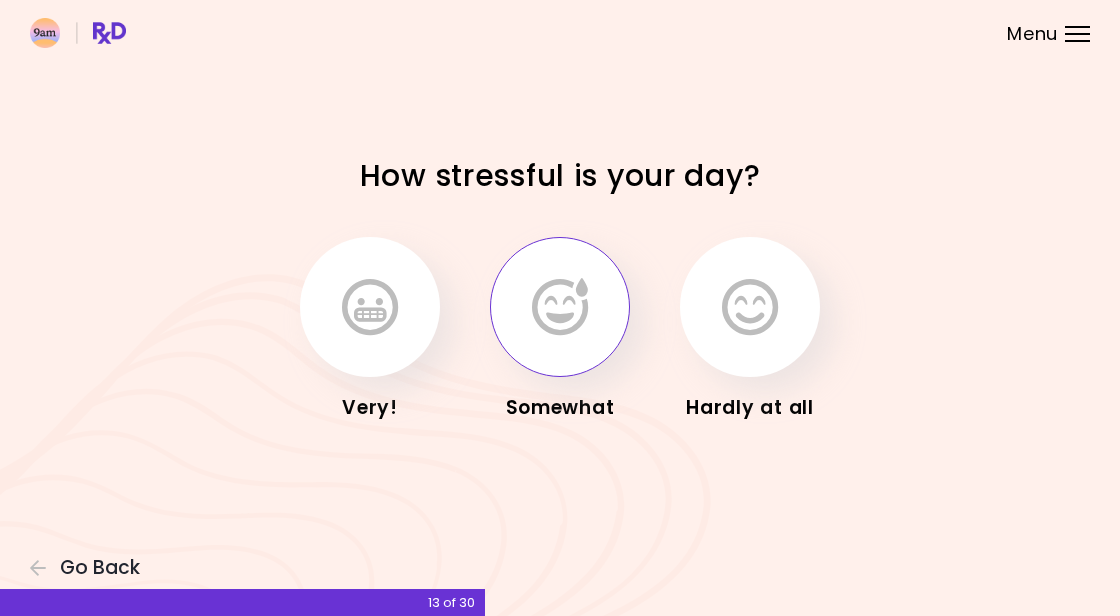 click at bounding box center [560, 307] 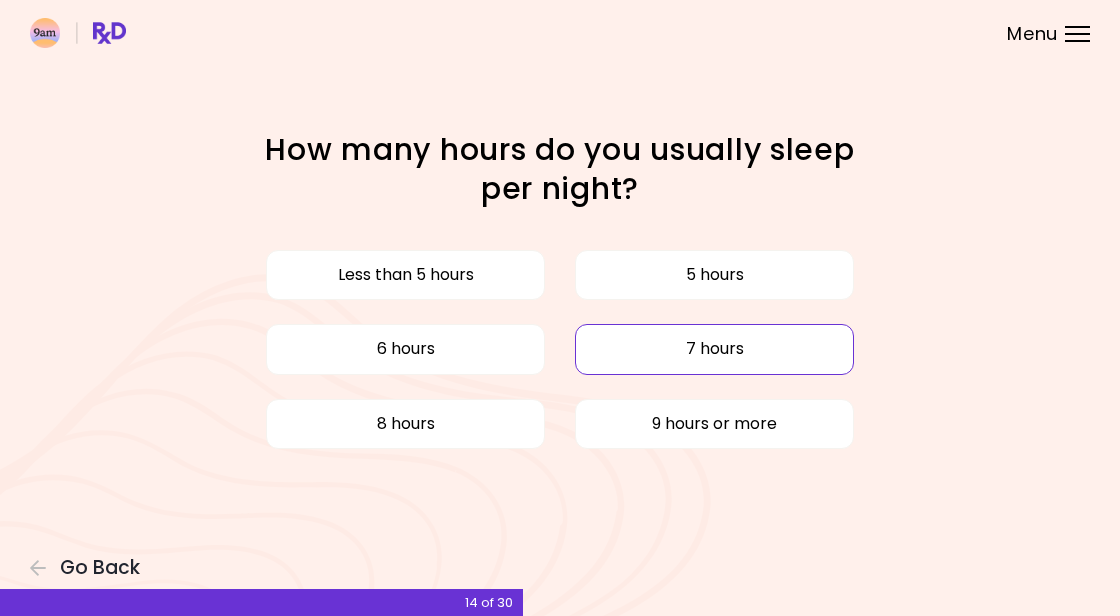 click on "7 hours" at bounding box center [714, 349] 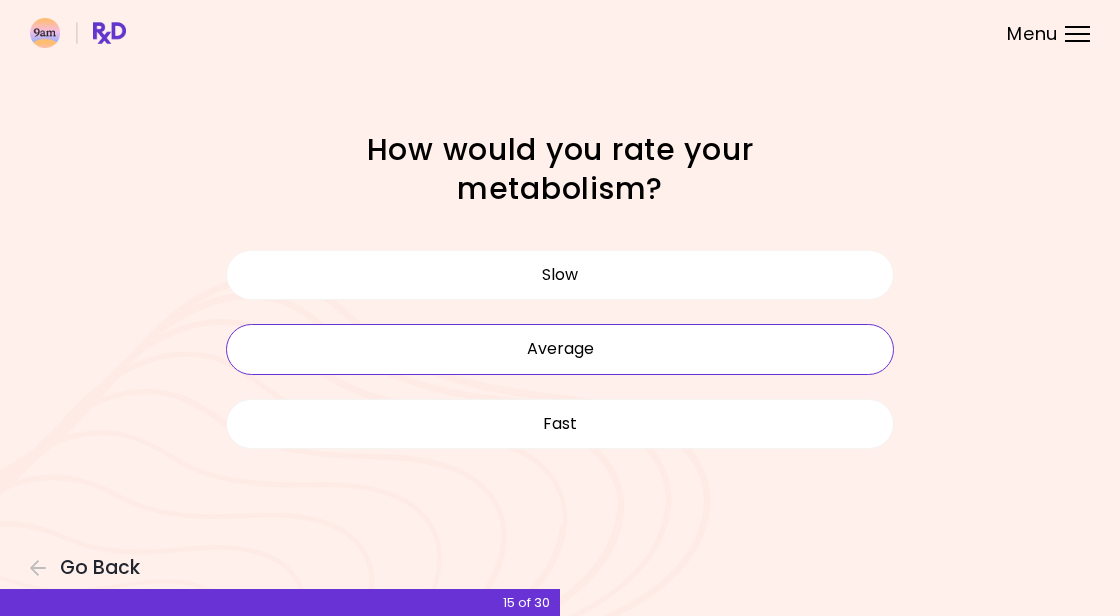 click on "Average" at bounding box center (560, 349) 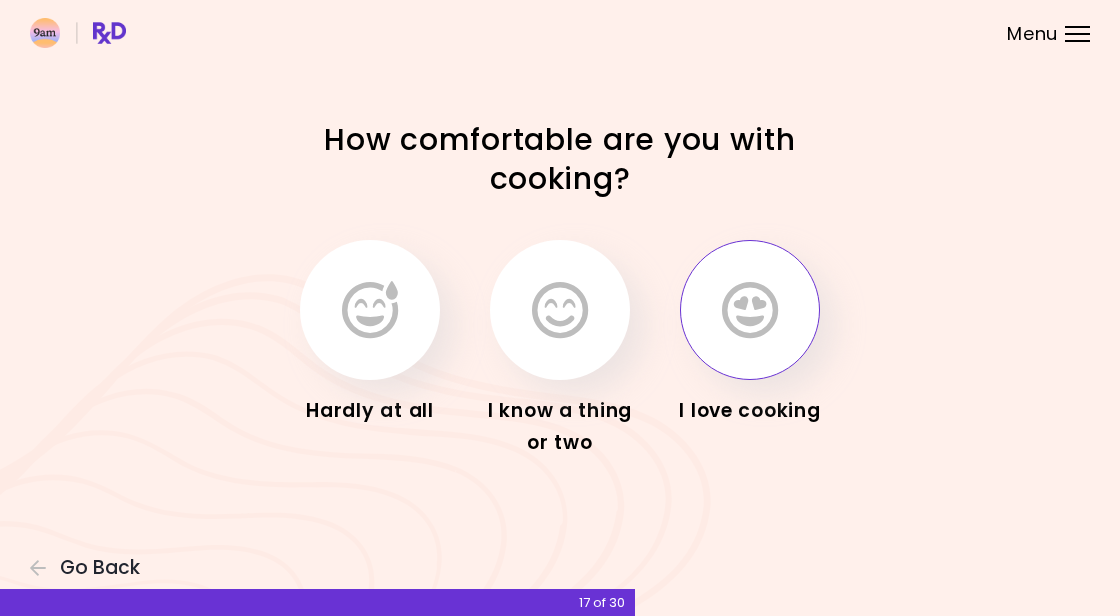 click at bounding box center [750, 310] 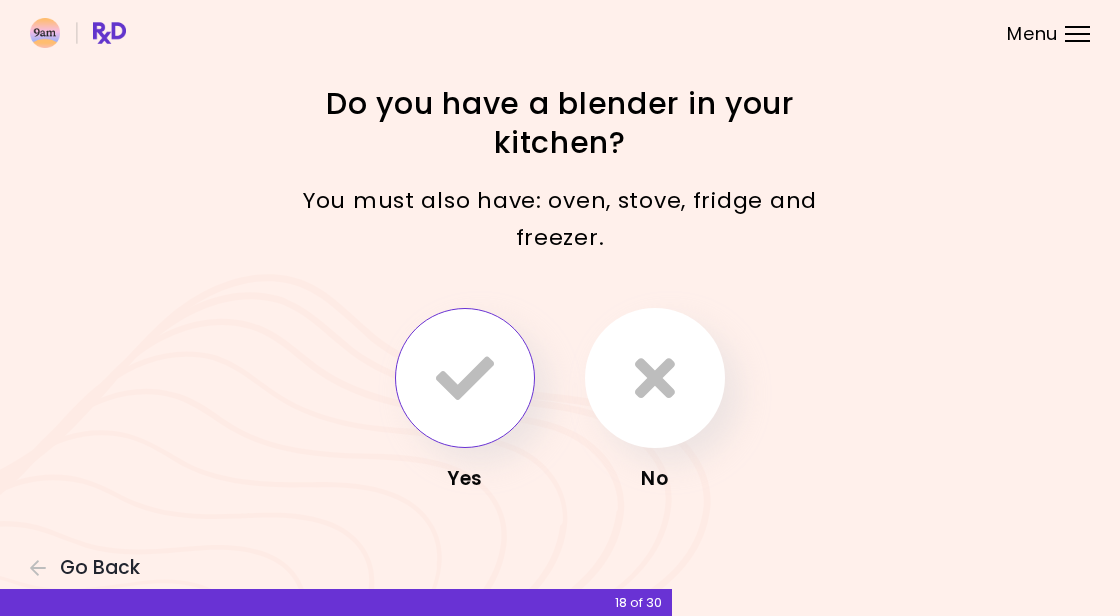 click at bounding box center (465, 378) 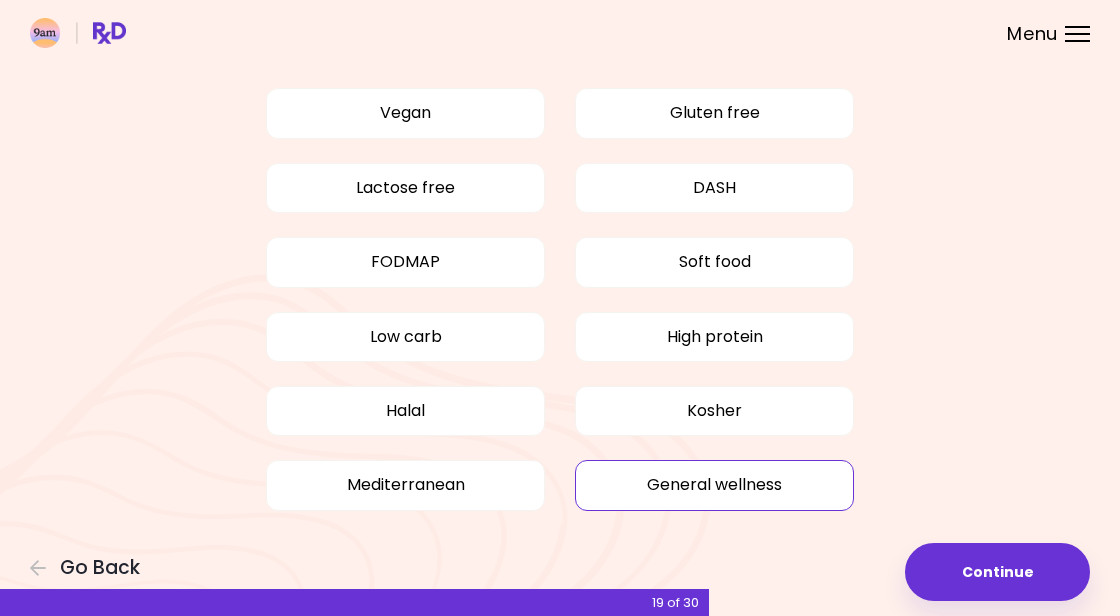 scroll, scrollTop: 136, scrollLeft: 0, axis: vertical 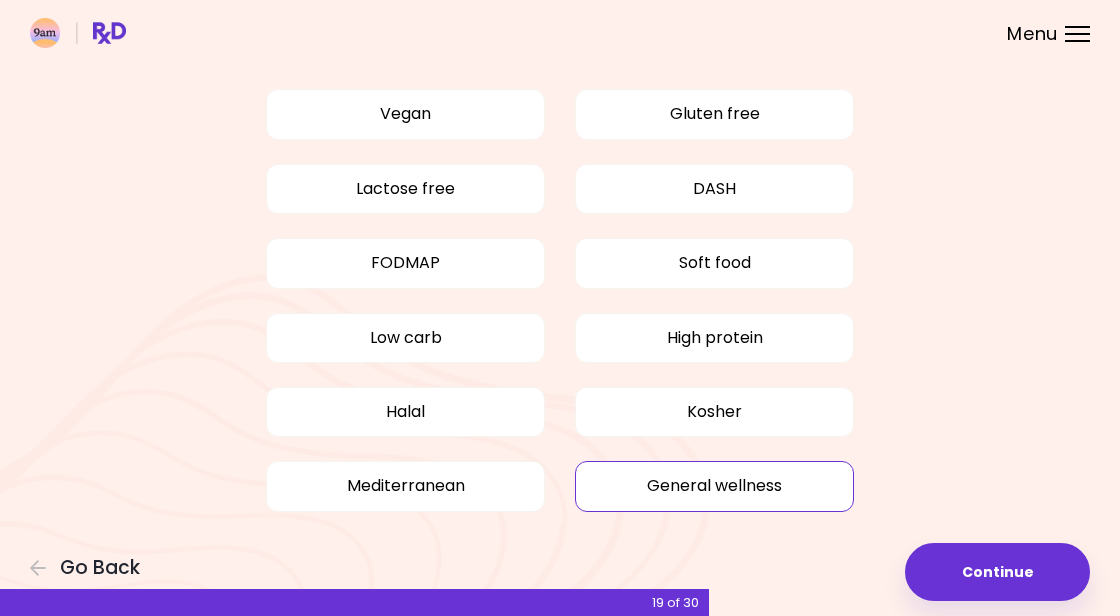 click on "General wellness" at bounding box center [714, 486] 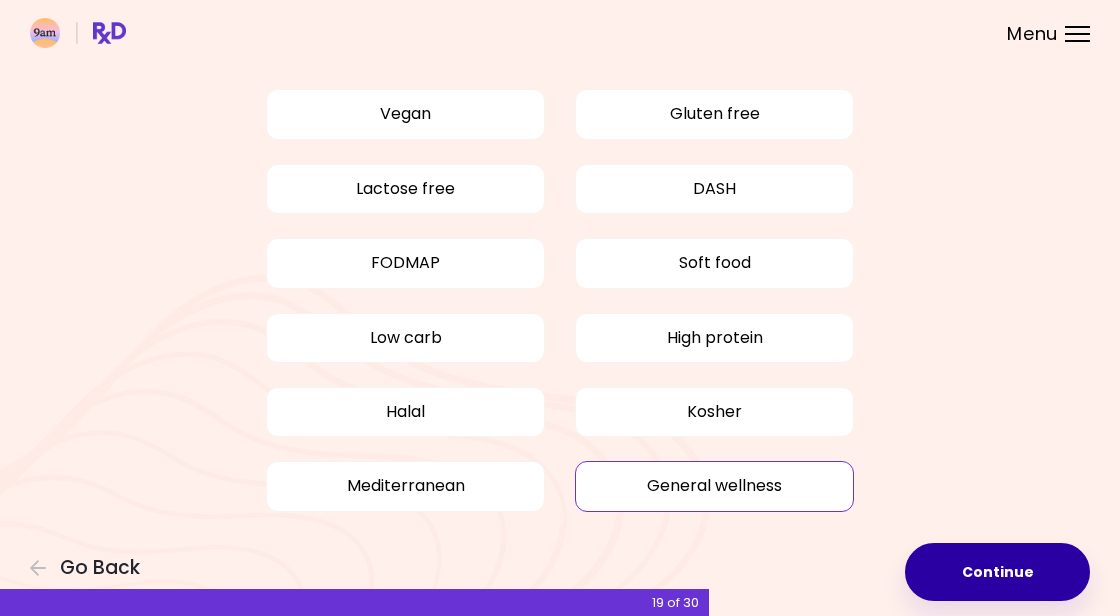 click on "Continue" at bounding box center [997, 572] 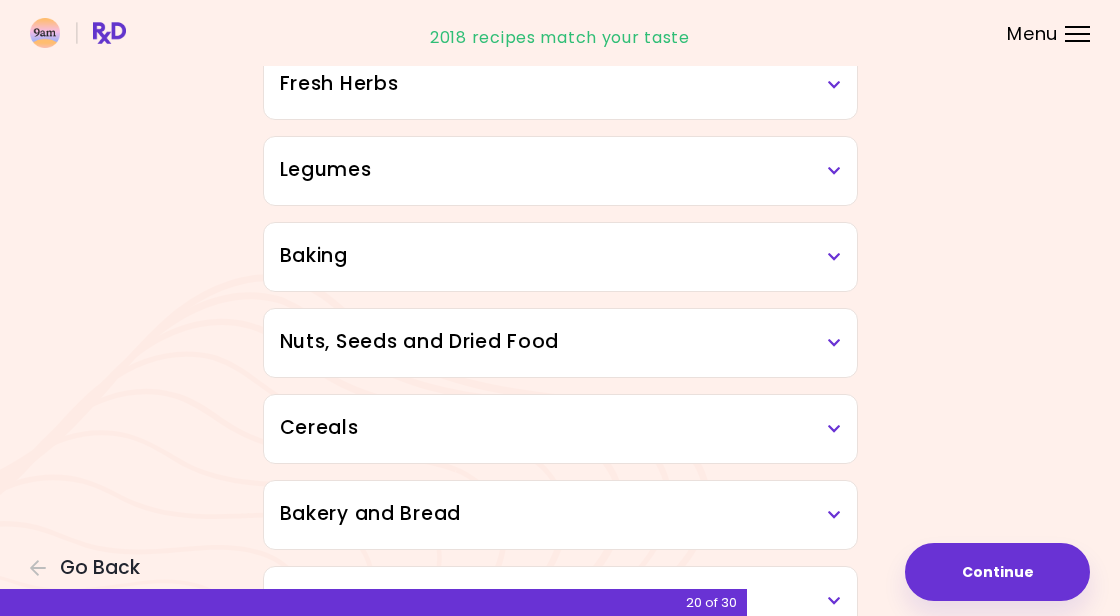 scroll, scrollTop: 753, scrollLeft: 0, axis: vertical 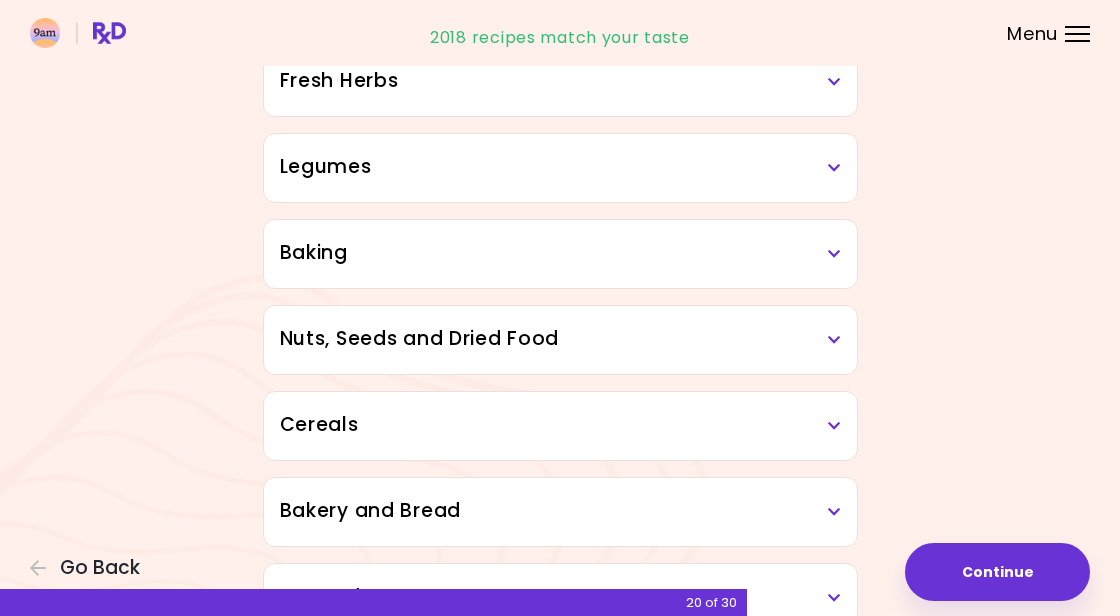 click on "Cereals" at bounding box center (560, 425) 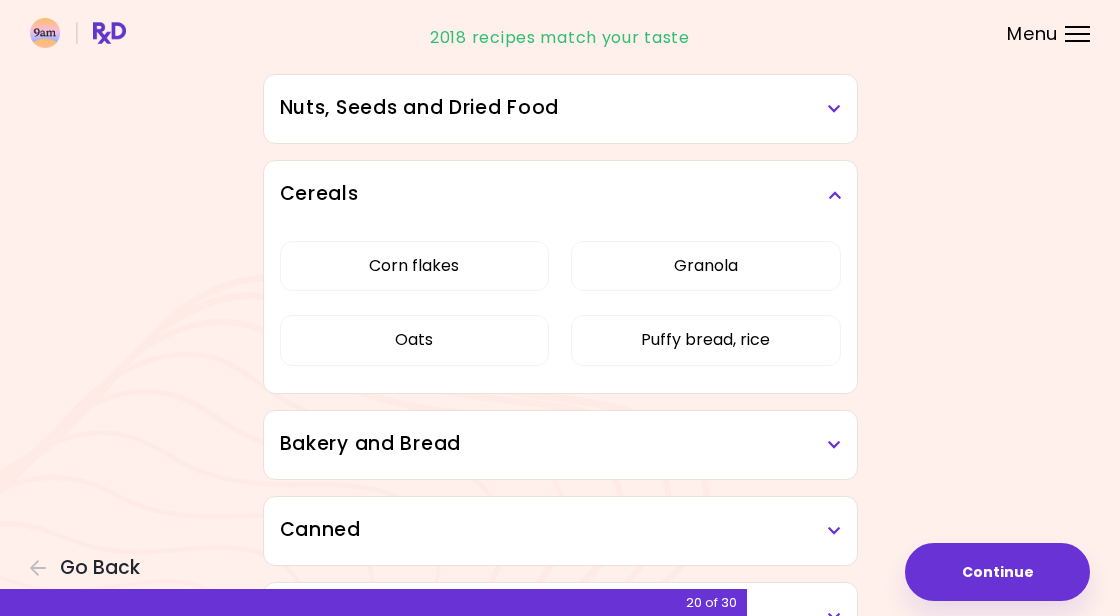 scroll, scrollTop: 986, scrollLeft: 0, axis: vertical 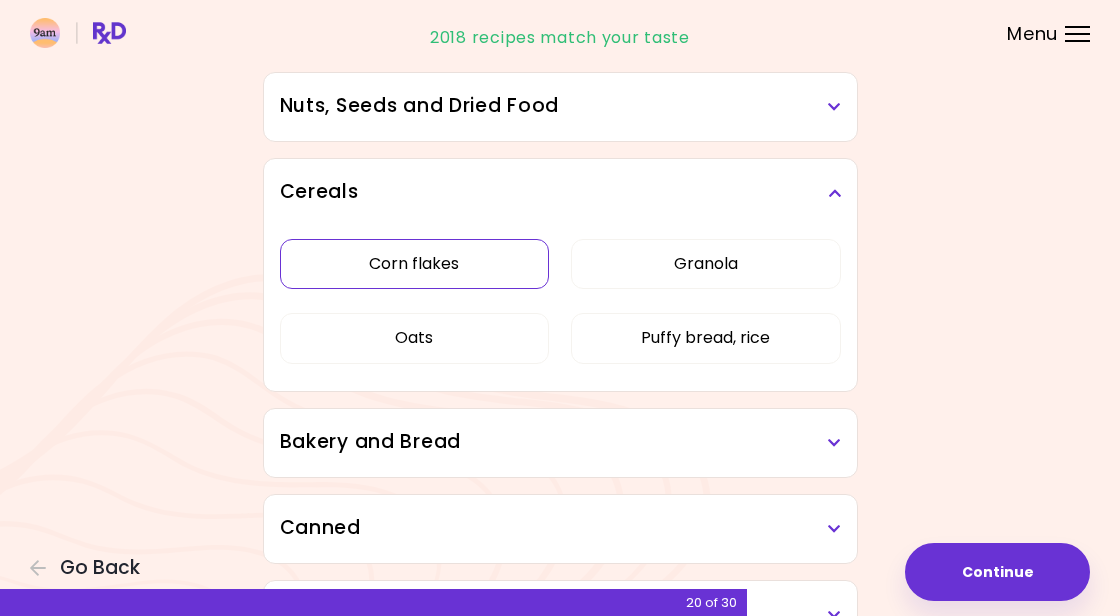 click on "Corn flakes" at bounding box center [414, 264] 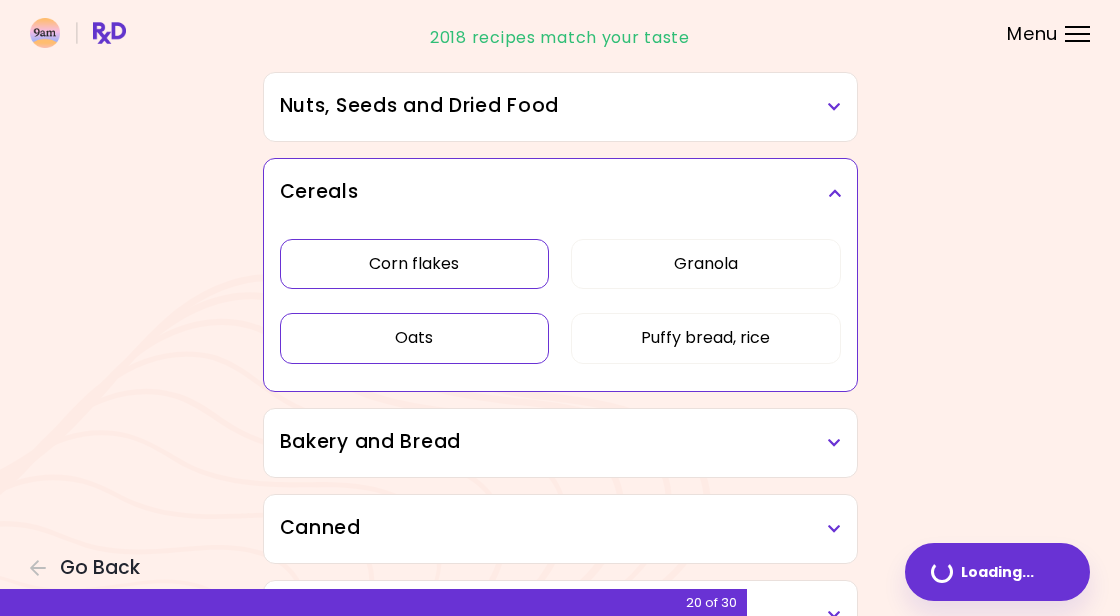 click on "Oats" at bounding box center (414, 338) 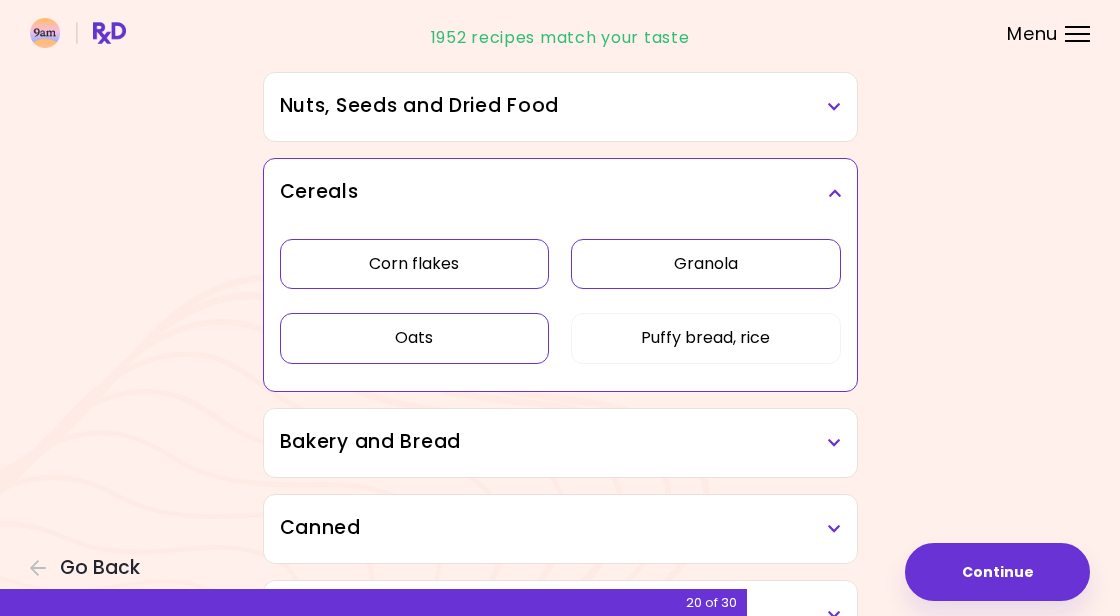 click on "Granola" at bounding box center [705, 264] 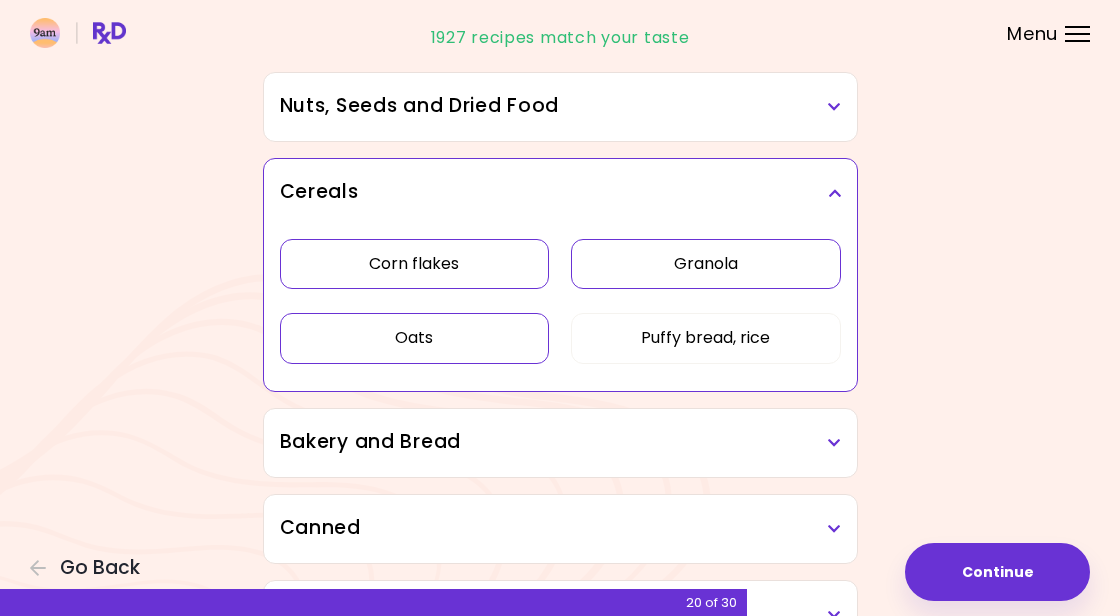 click on "Oats" at bounding box center [414, 338] 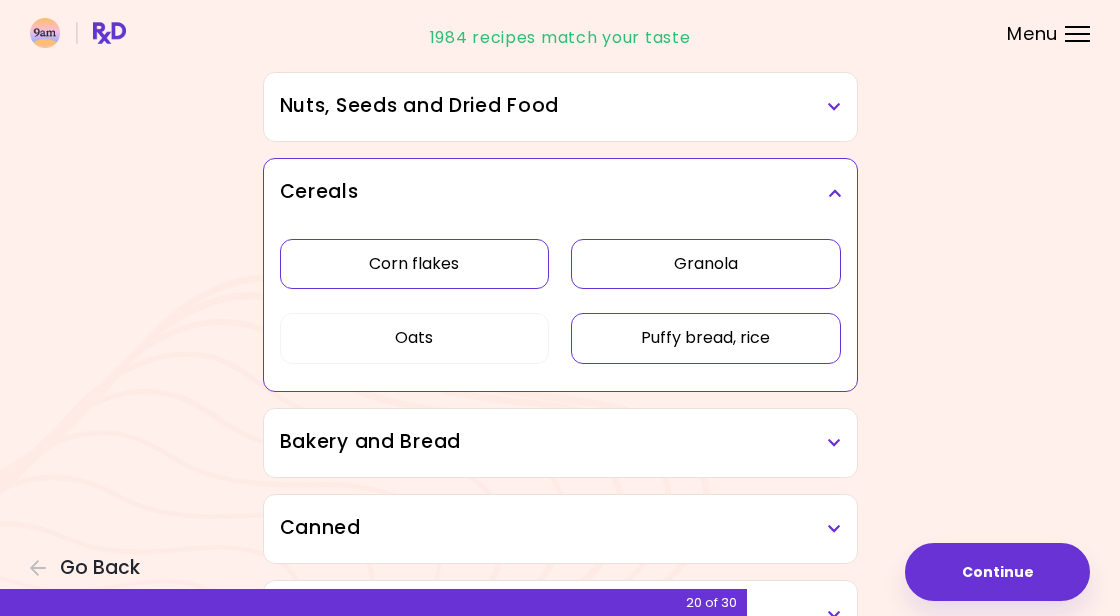 click on "Puffy bread, rice" at bounding box center [705, 338] 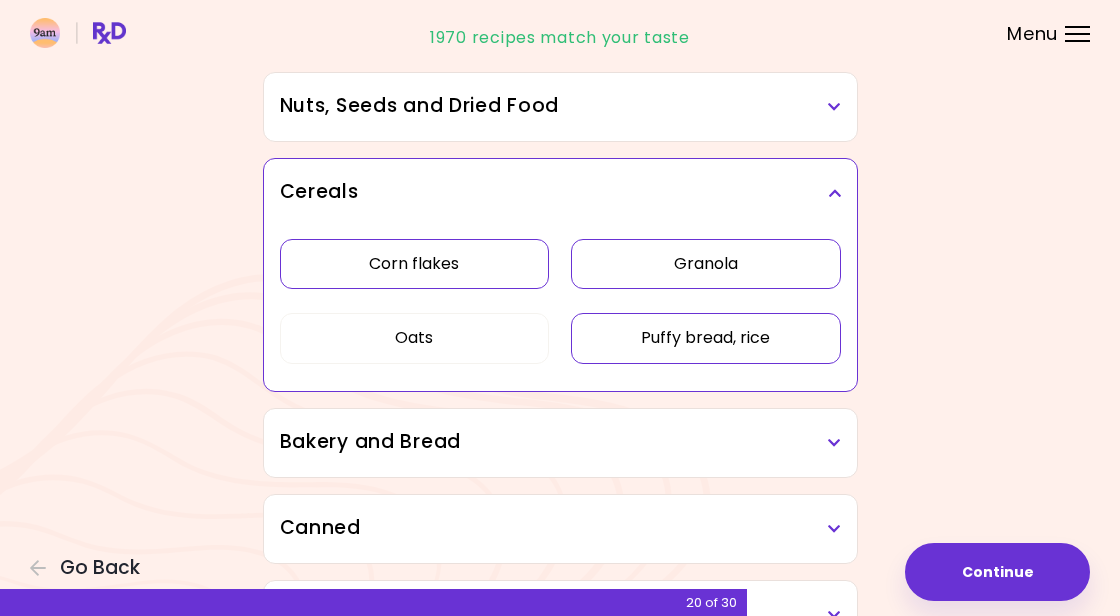 scroll, scrollTop: 1037, scrollLeft: 0, axis: vertical 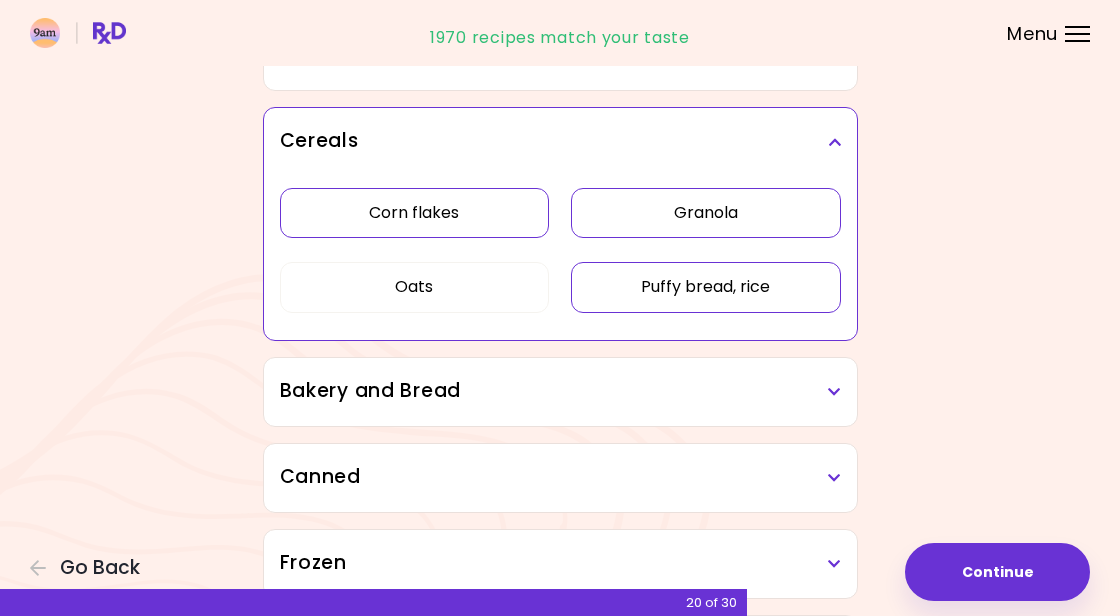 click on "Bakery and Bread" at bounding box center (560, 391) 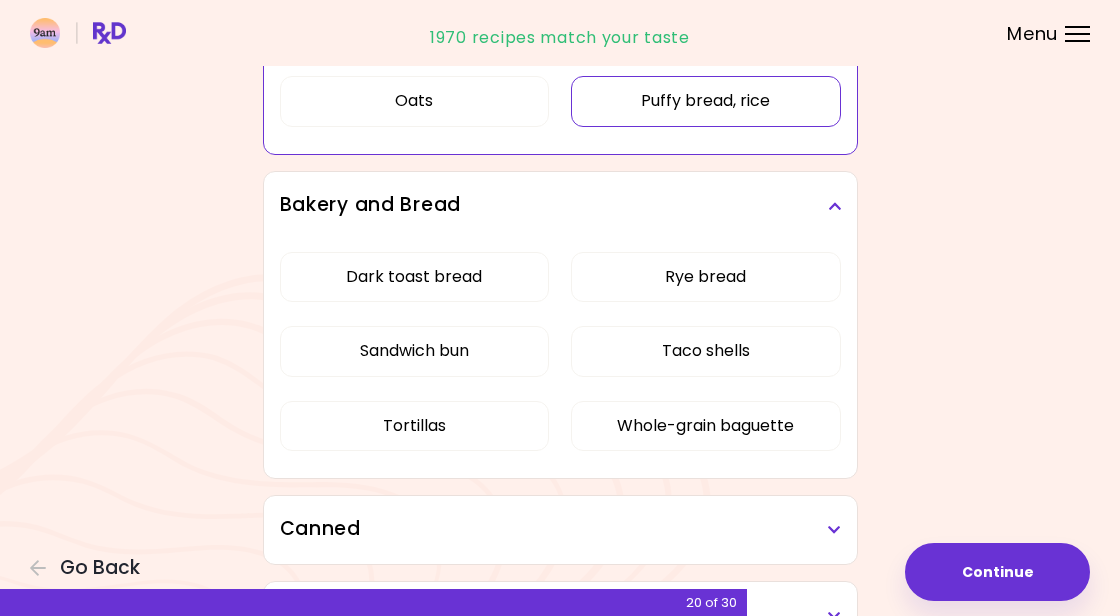 scroll, scrollTop: 1228, scrollLeft: 0, axis: vertical 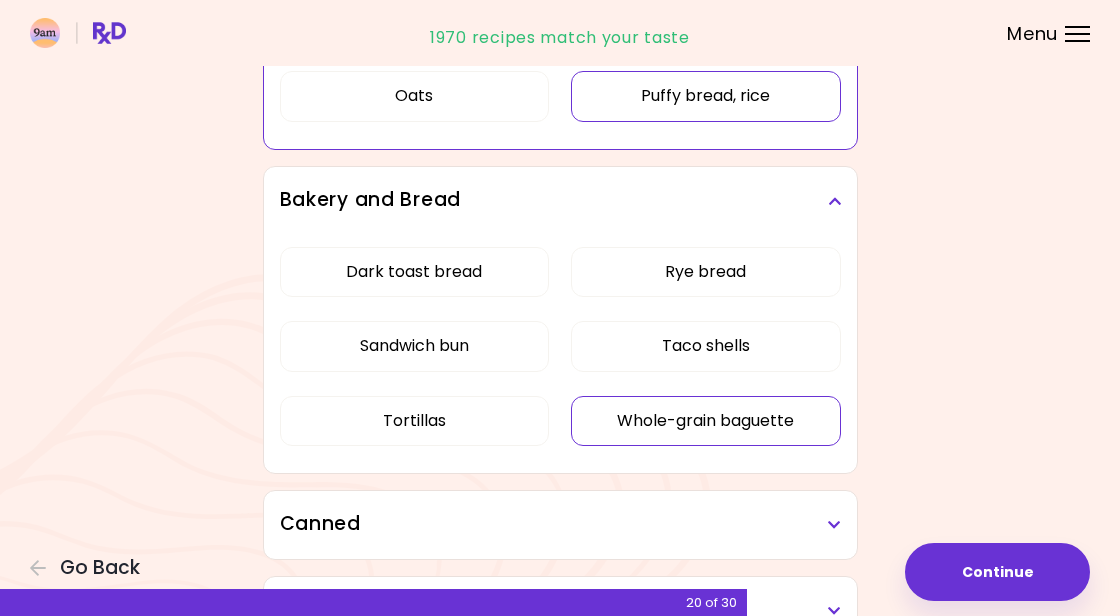 click on "Whole-grain baguette" at bounding box center [705, 421] 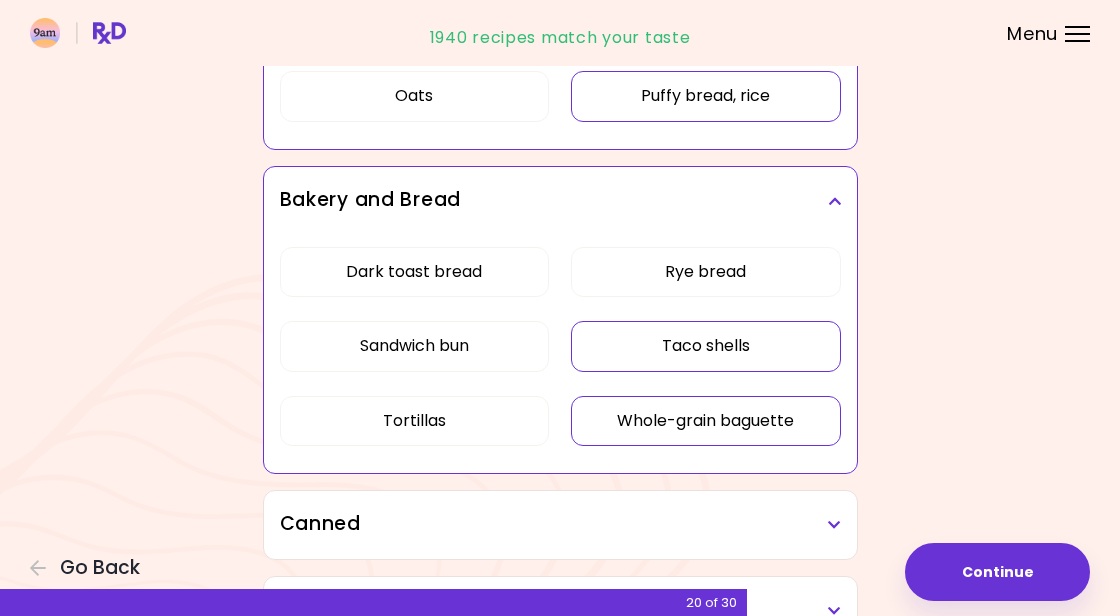 click on "Taco shells" at bounding box center (705, 346) 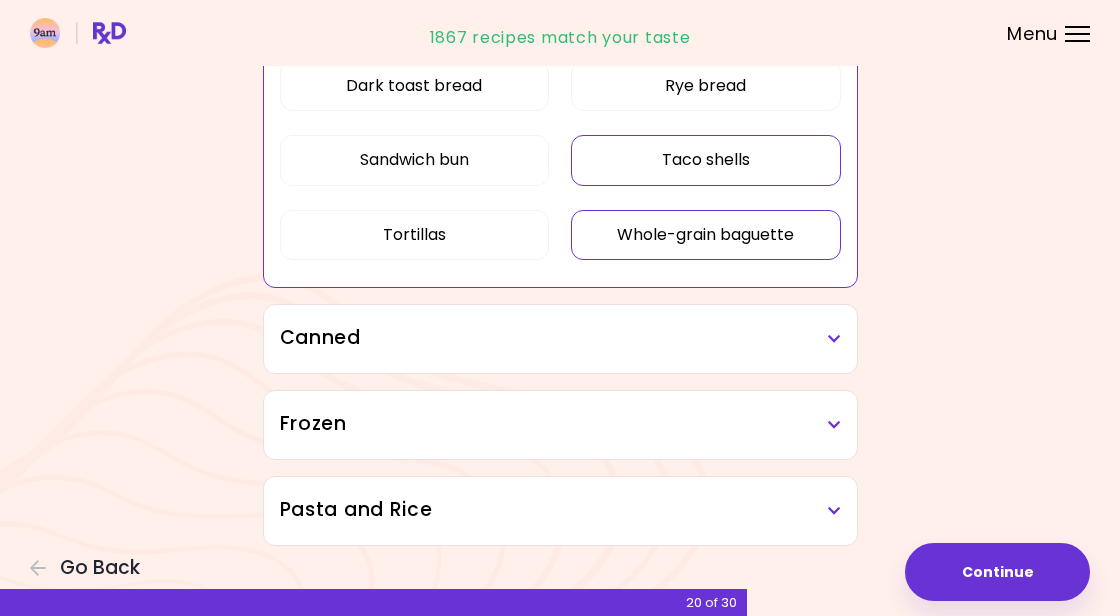 scroll, scrollTop: 1414, scrollLeft: 0, axis: vertical 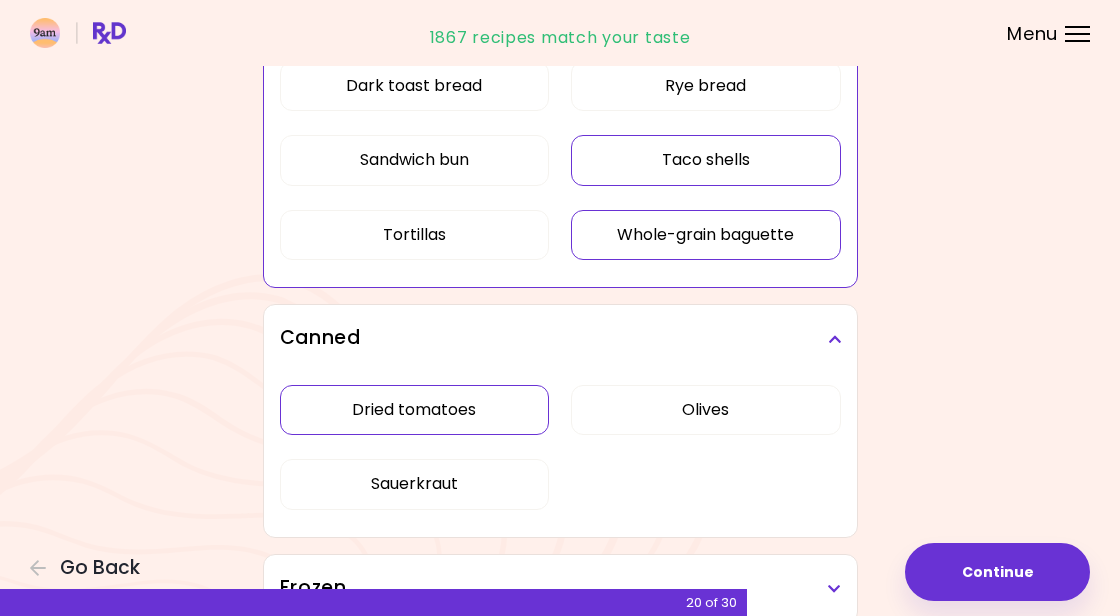 click on "Dried tomatoes" at bounding box center (414, 410) 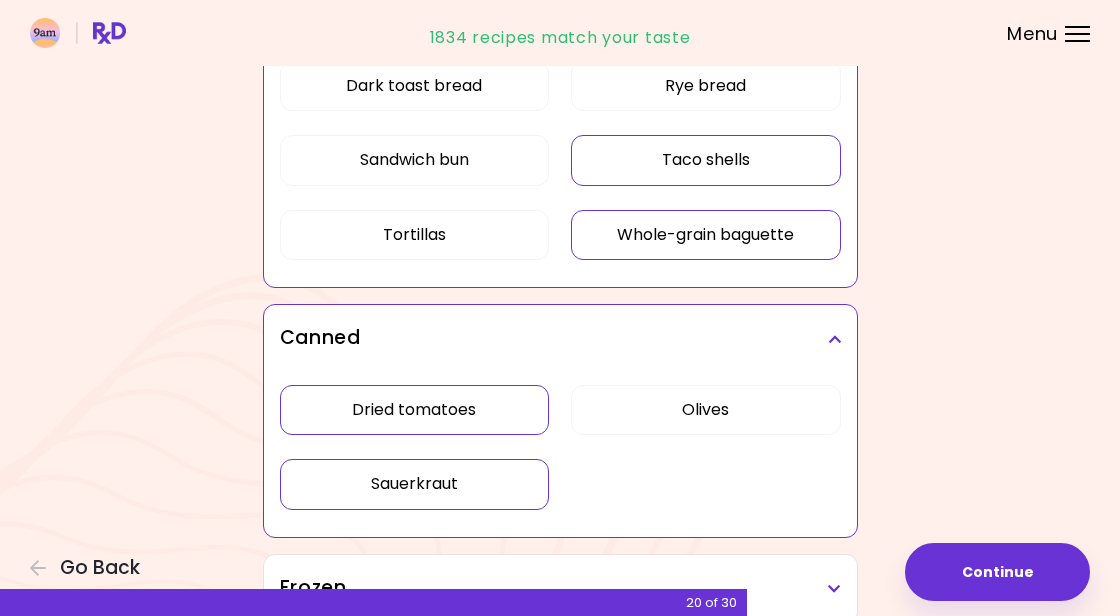 click on "Sauerkraut" at bounding box center (414, 484) 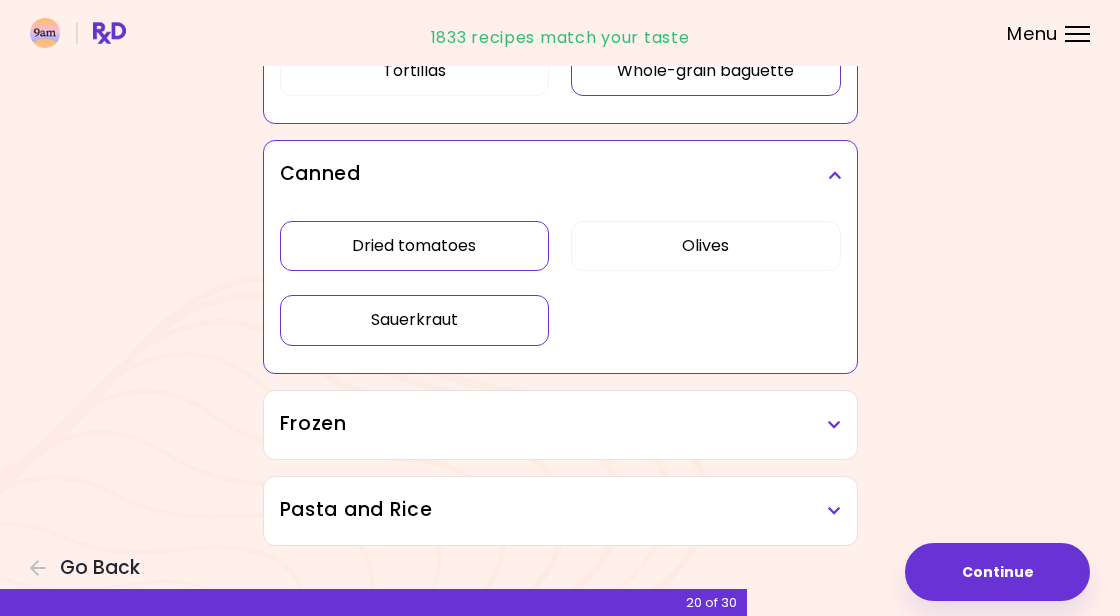 scroll, scrollTop: 1578, scrollLeft: 0, axis: vertical 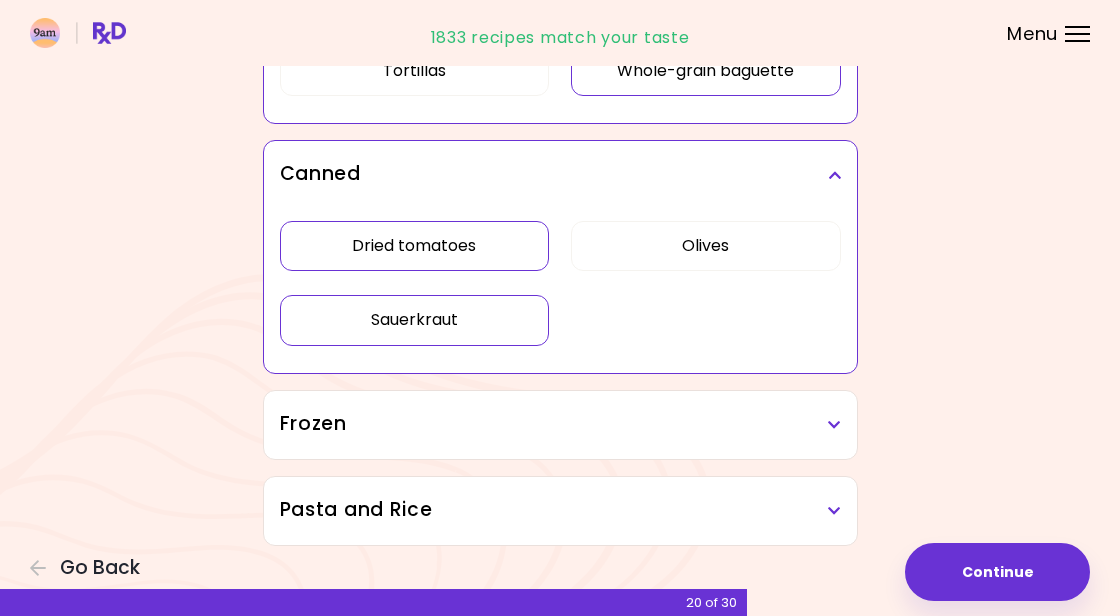 click on "Frozen" at bounding box center [560, 424] 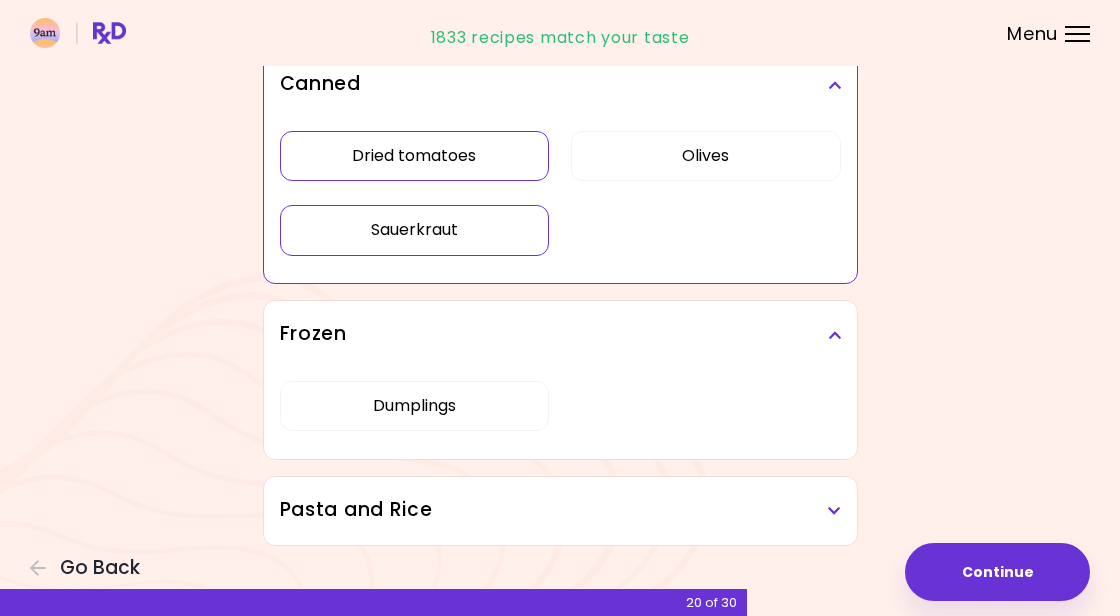 scroll, scrollTop: 1668, scrollLeft: 0, axis: vertical 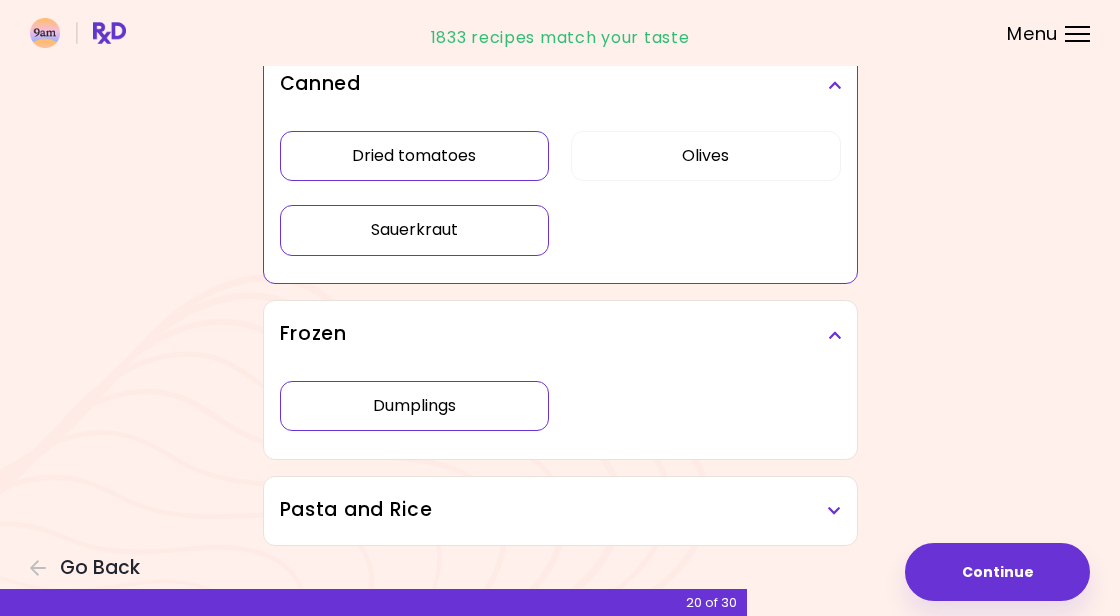 click on "Dumplings" at bounding box center [414, 406] 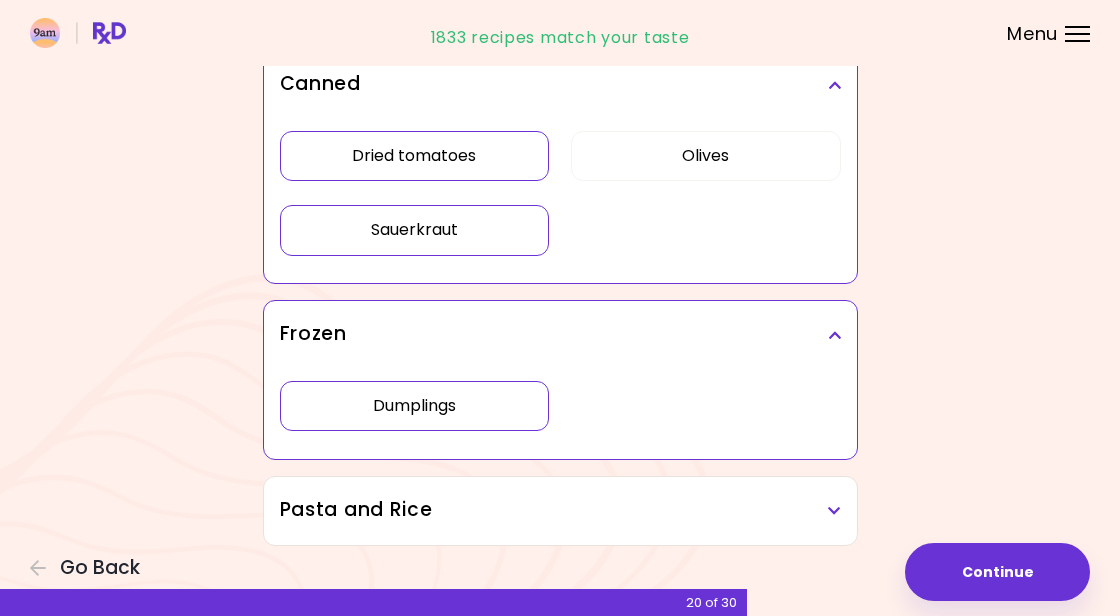 click on "Pasta and Rice" at bounding box center (560, 510) 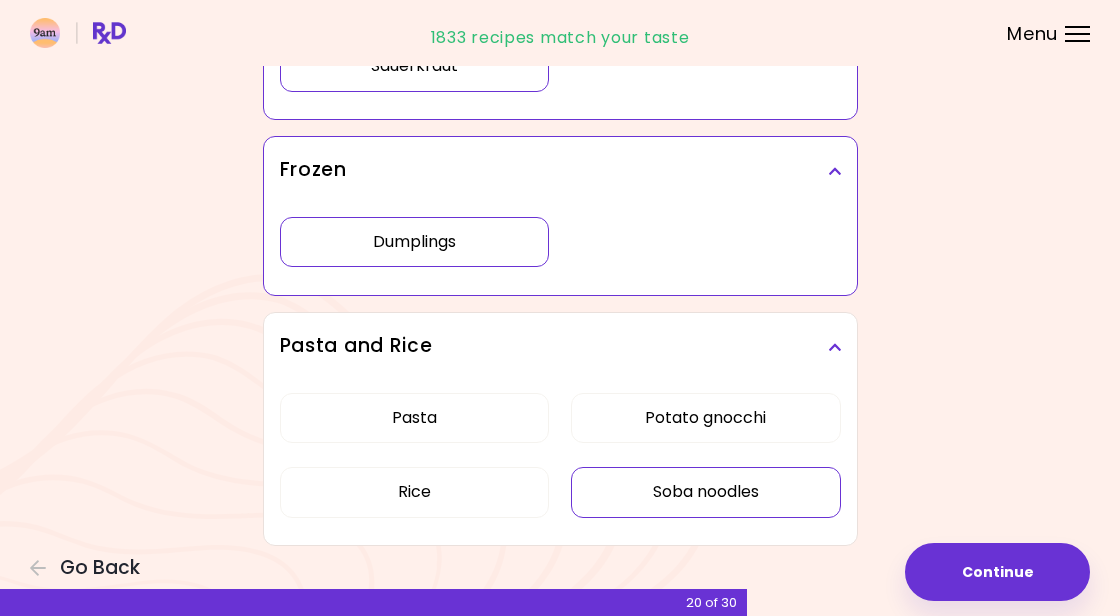 scroll, scrollTop: 1832, scrollLeft: 0, axis: vertical 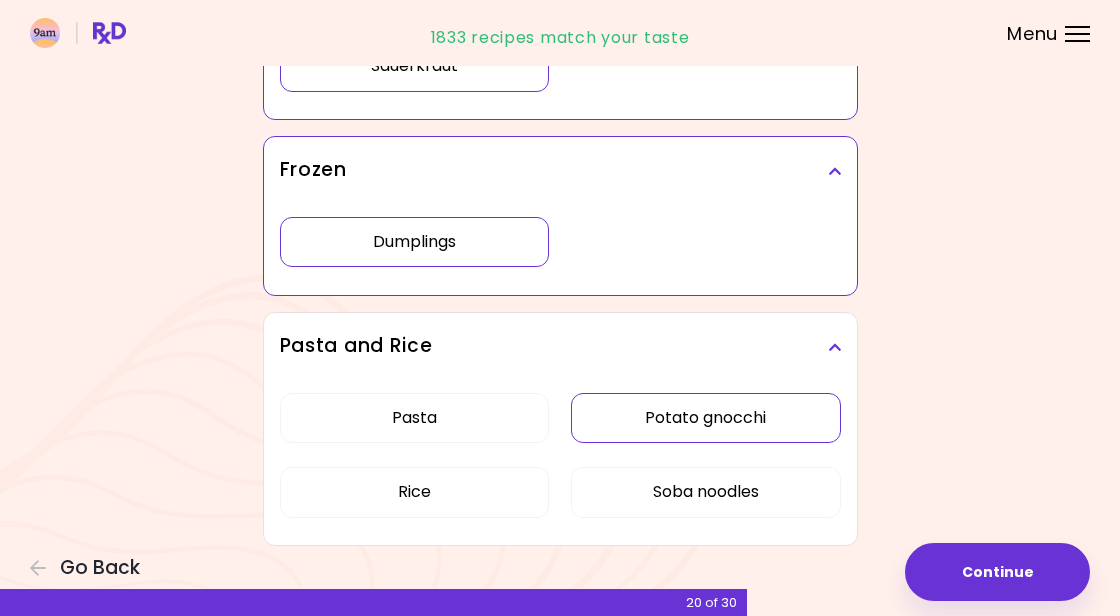click on "Potato gnocchi" at bounding box center [705, 418] 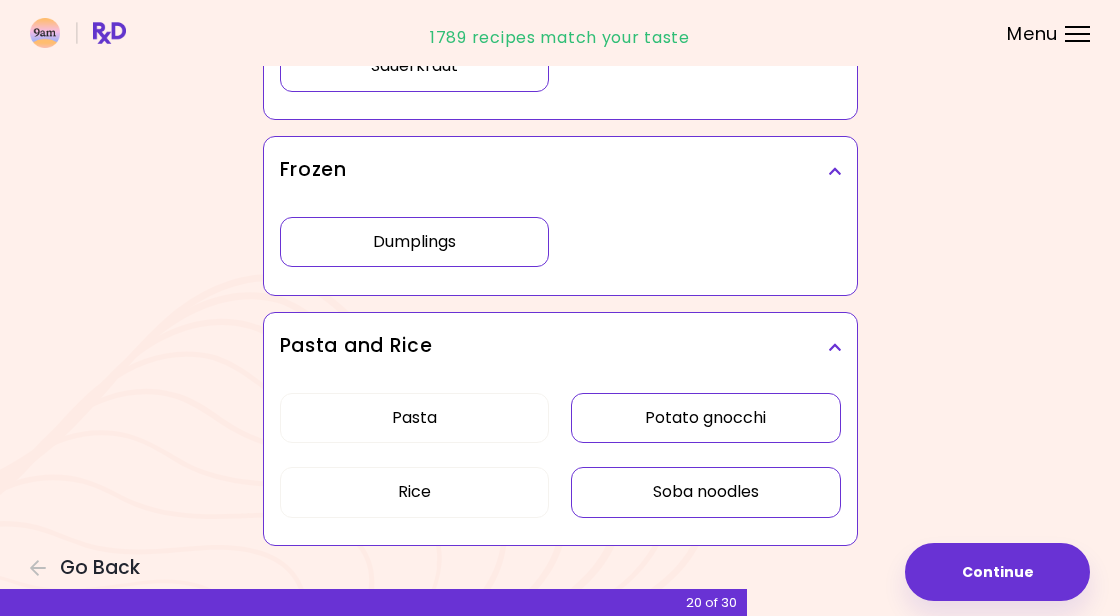 click on "Soba noodles" at bounding box center (705, 492) 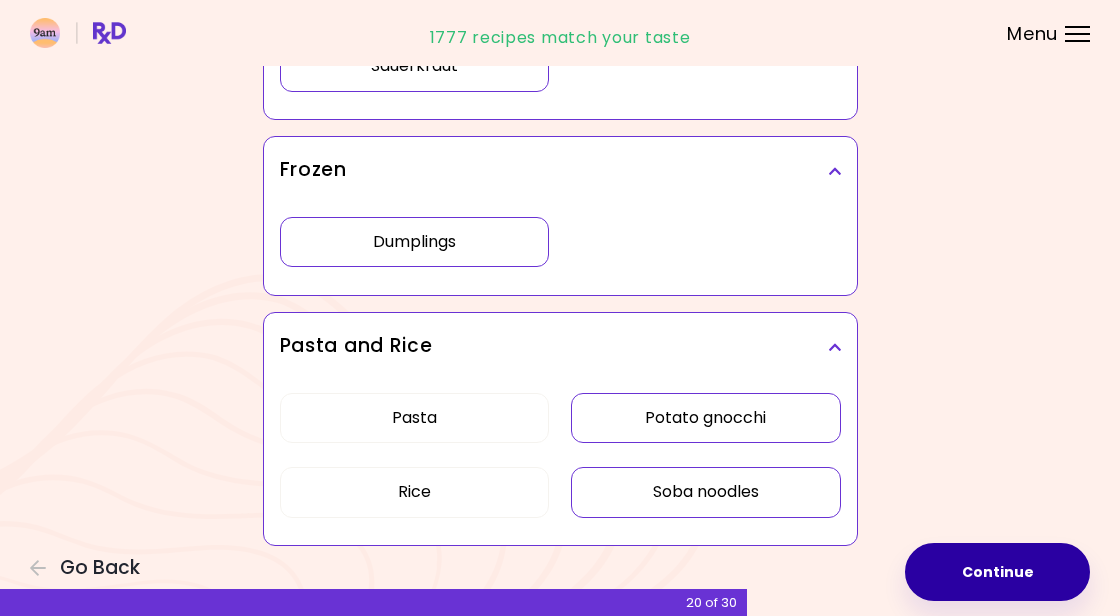 click on "Continue" at bounding box center (997, 572) 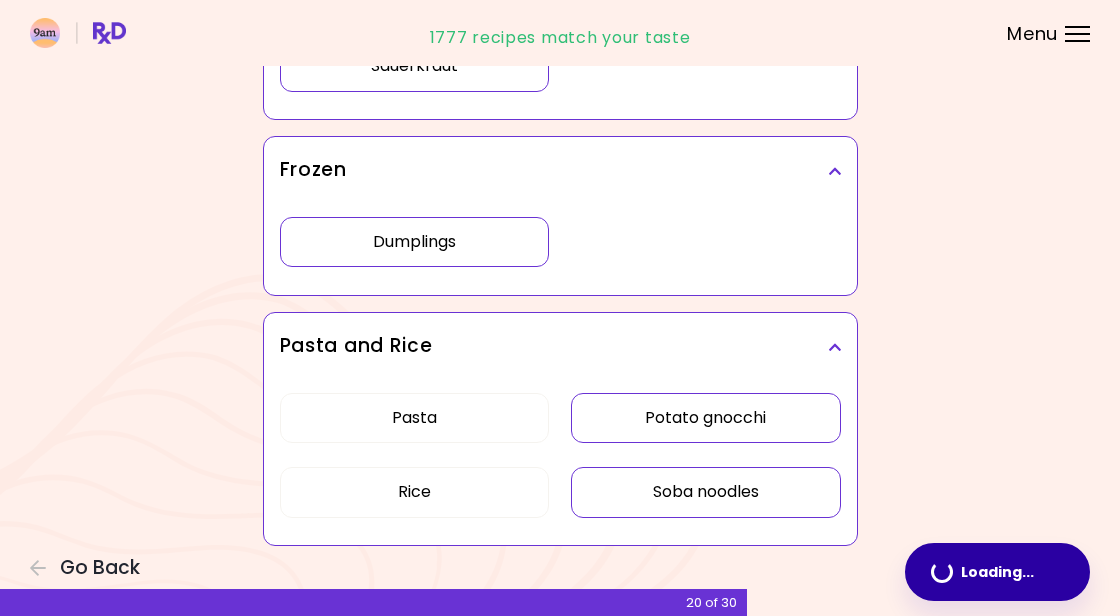 scroll, scrollTop: 0, scrollLeft: 0, axis: both 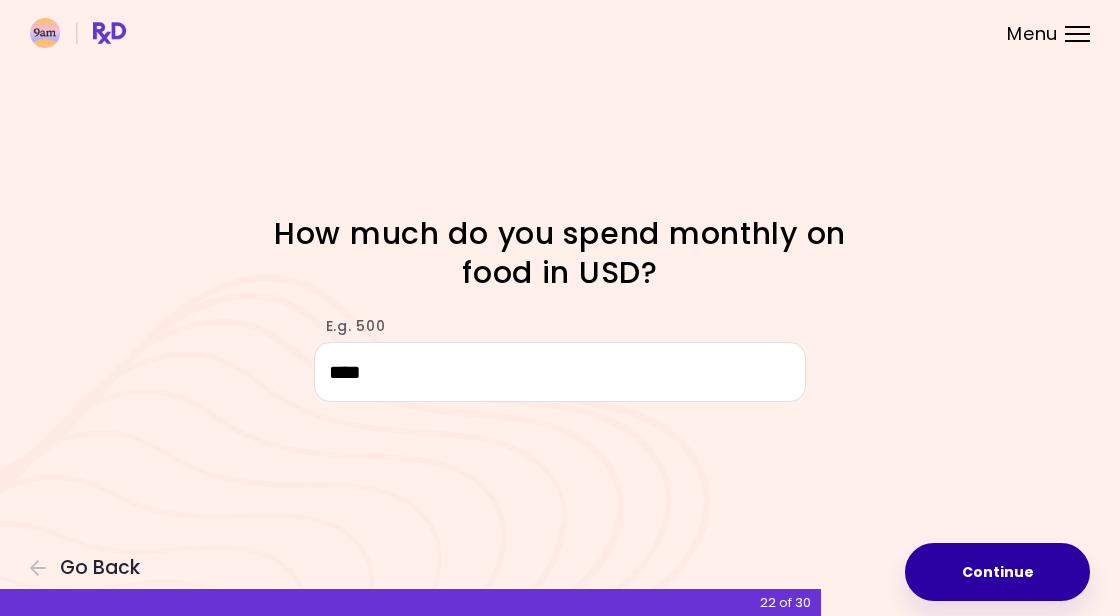 click on "Continue" at bounding box center (997, 572) 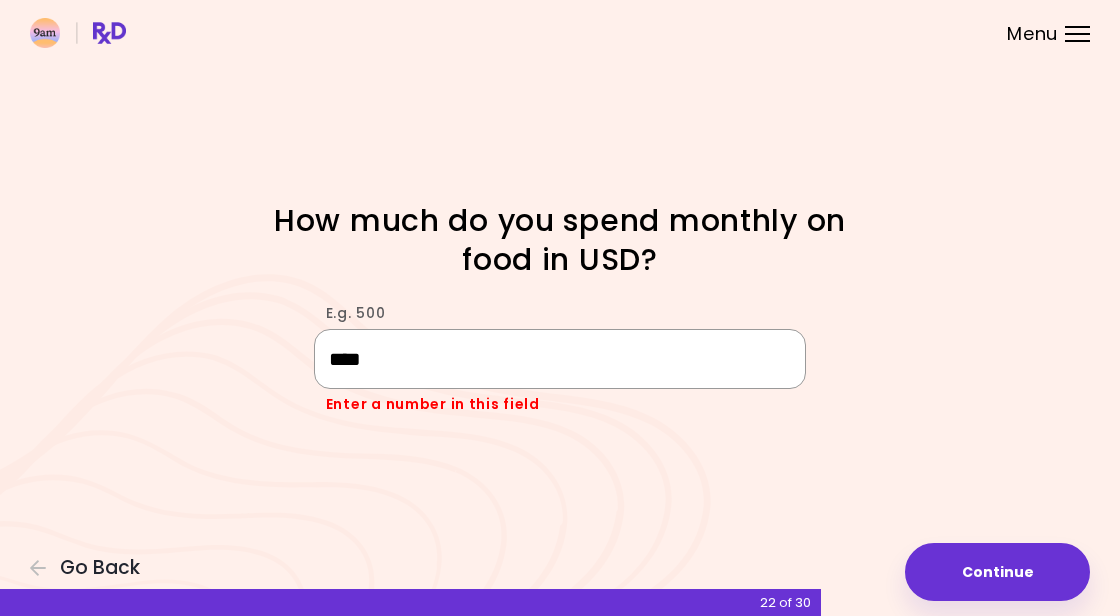 click on "****" at bounding box center [560, 359] 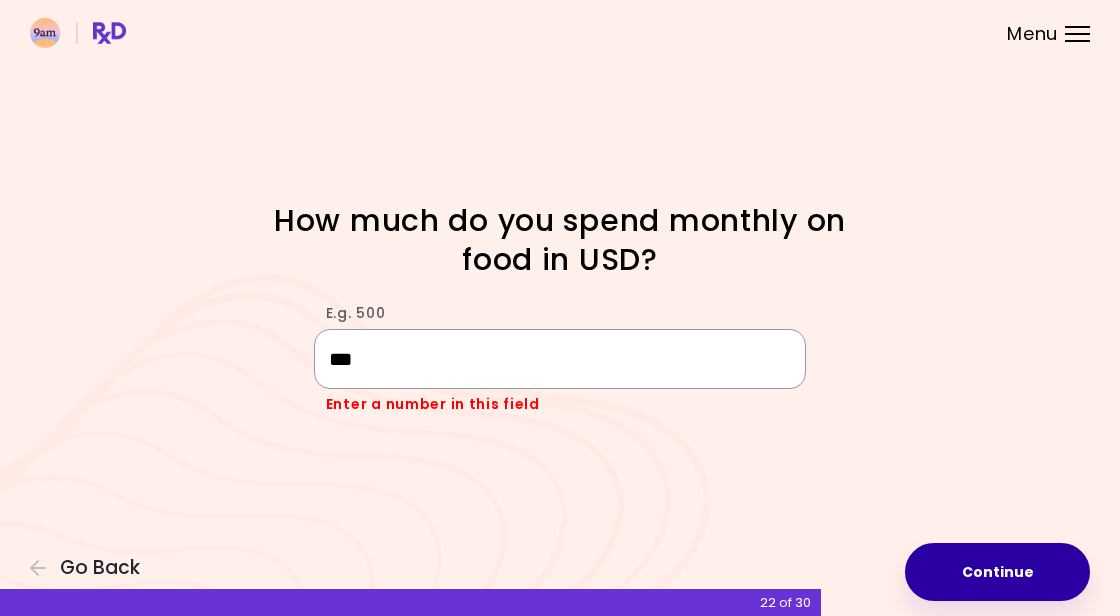 type on "***" 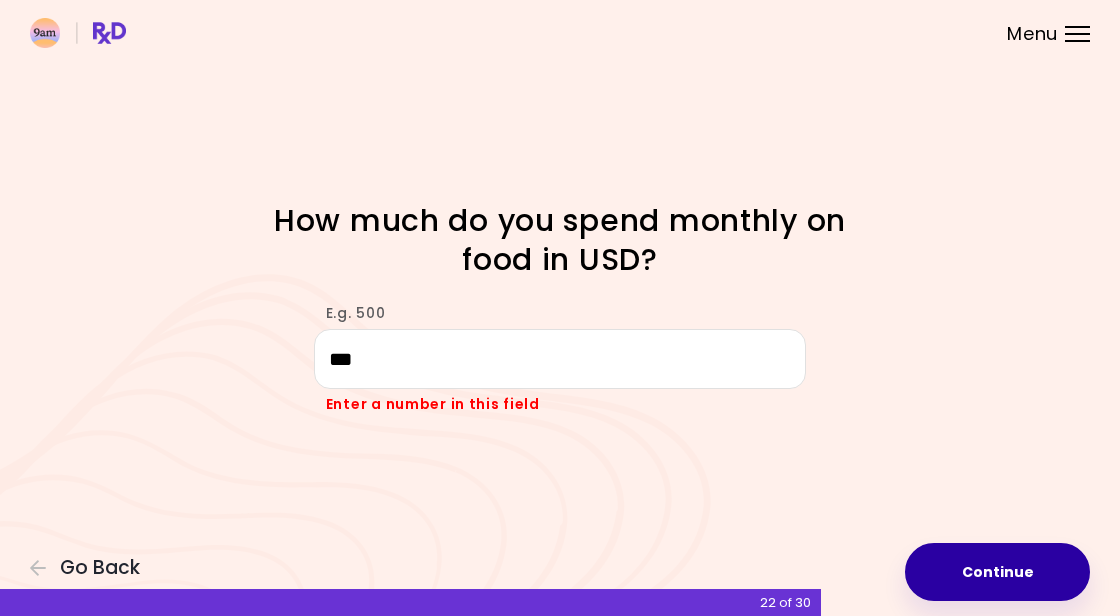 click on "Continue" at bounding box center (997, 572) 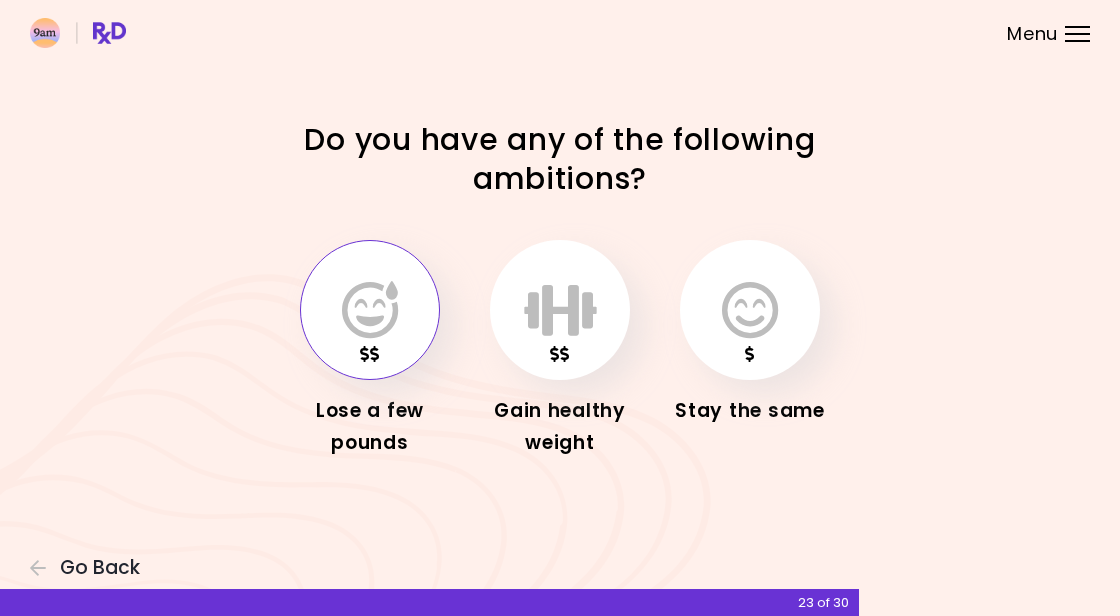 click at bounding box center (370, 310) 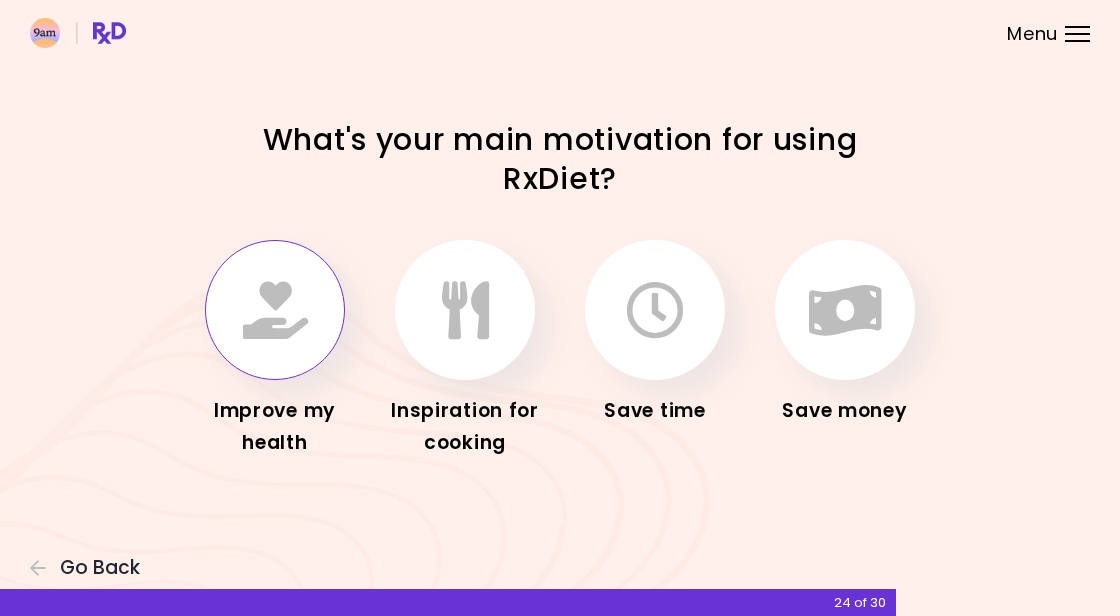 click at bounding box center [275, 310] 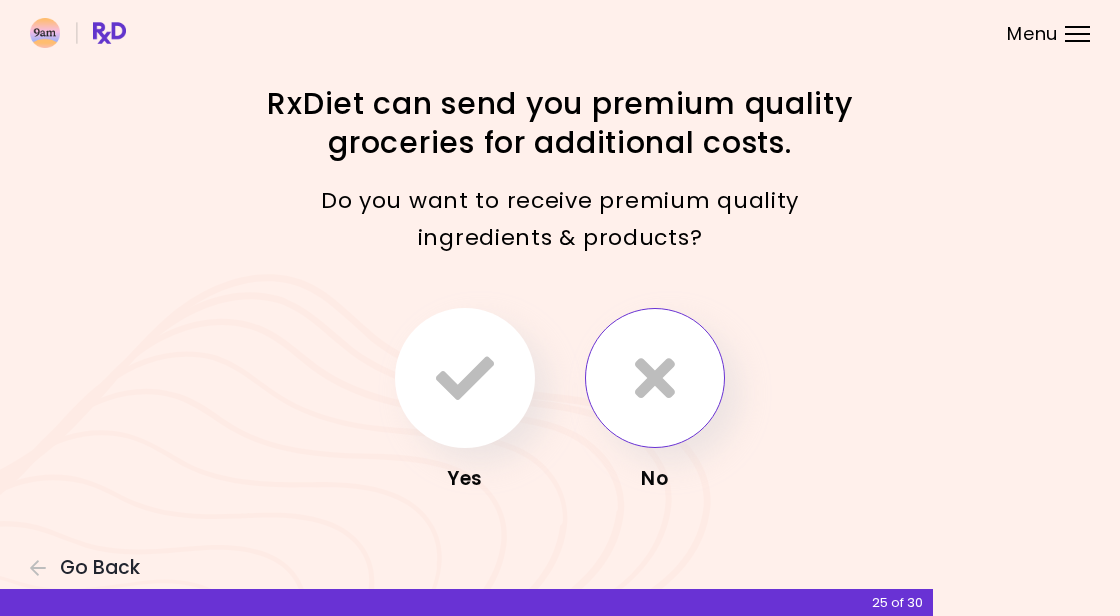 click at bounding box center (655, 378) 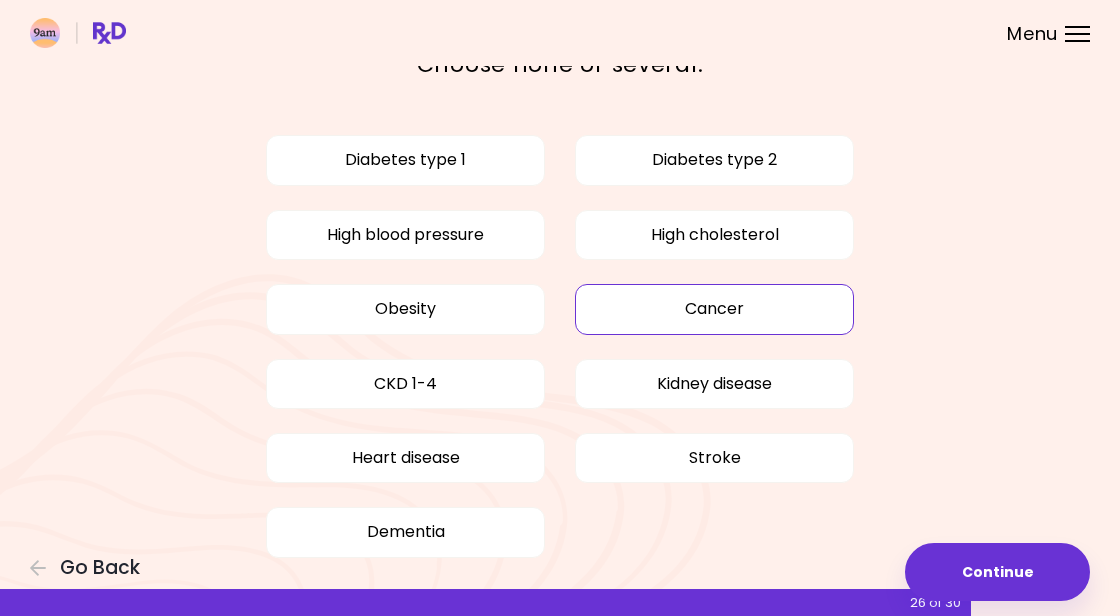 scroll, scrollTop: 121, scrollLeft: 0, axis: vertical 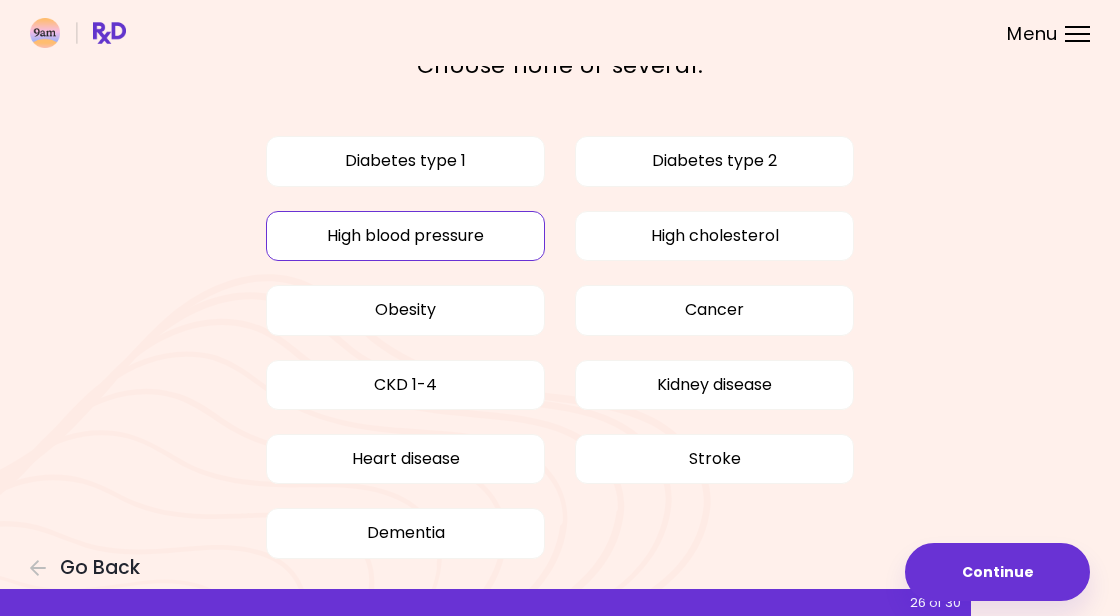 click on "High blood pressure" at bounding box center (405, 236) 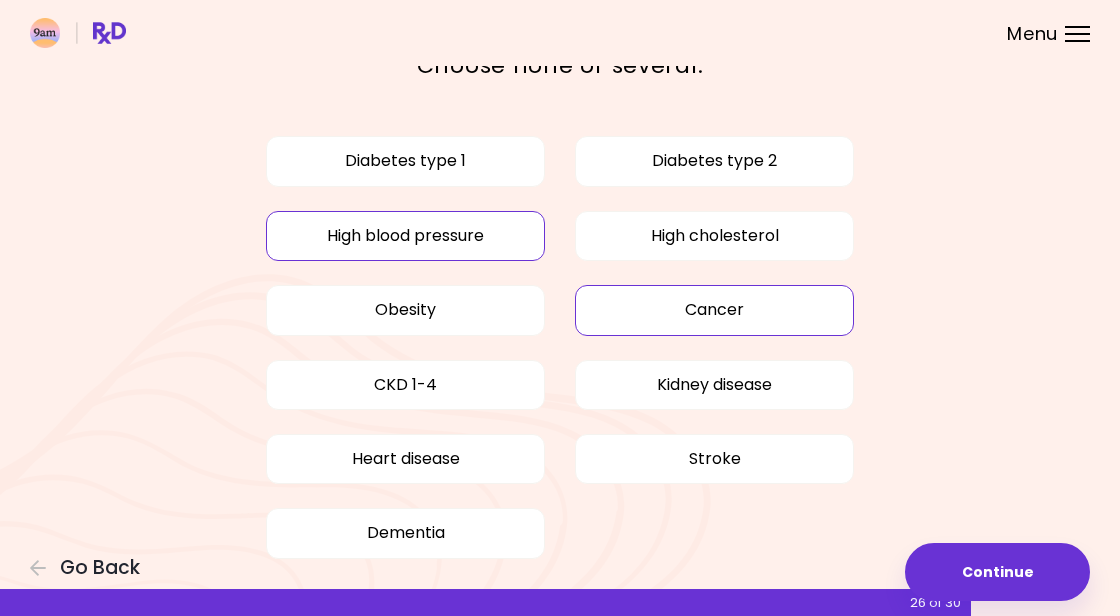 click on "Cancer" at bounding box center (714, 310) 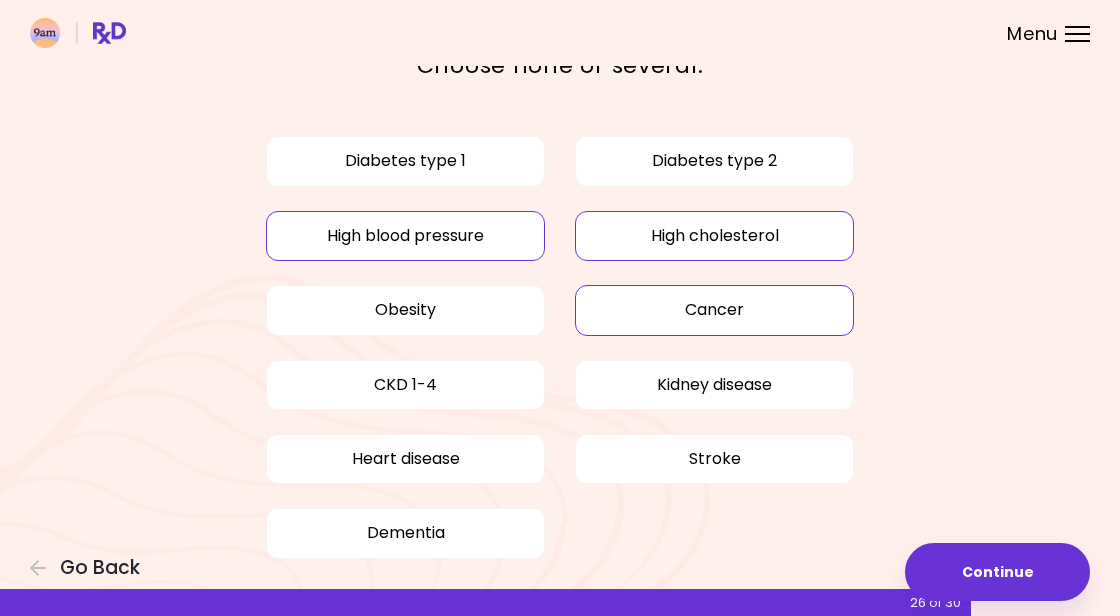 click on "High cholesterol" at bounding box center [714, 236] 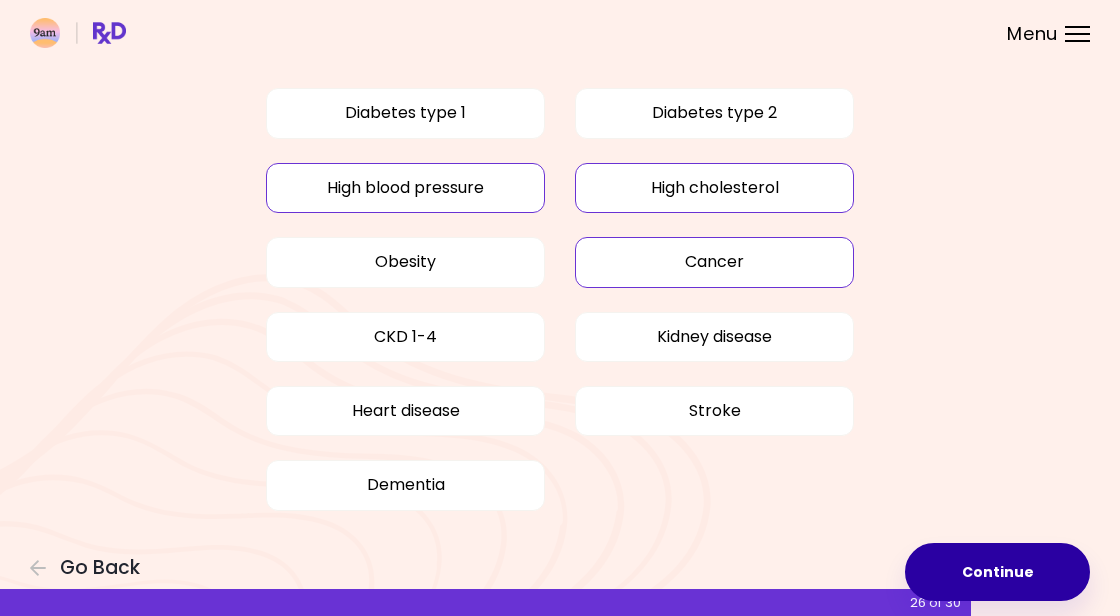 scroll, scrollTop: 168, scrollLeft: 0, axis: vertical 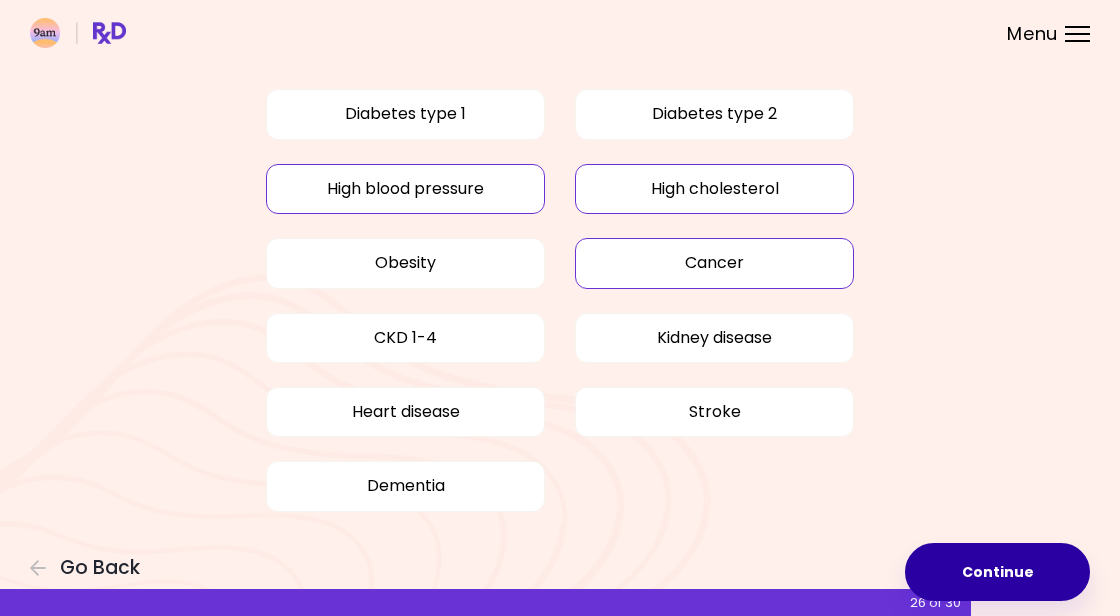 click on "Continue" at bounding box center [997, 572] 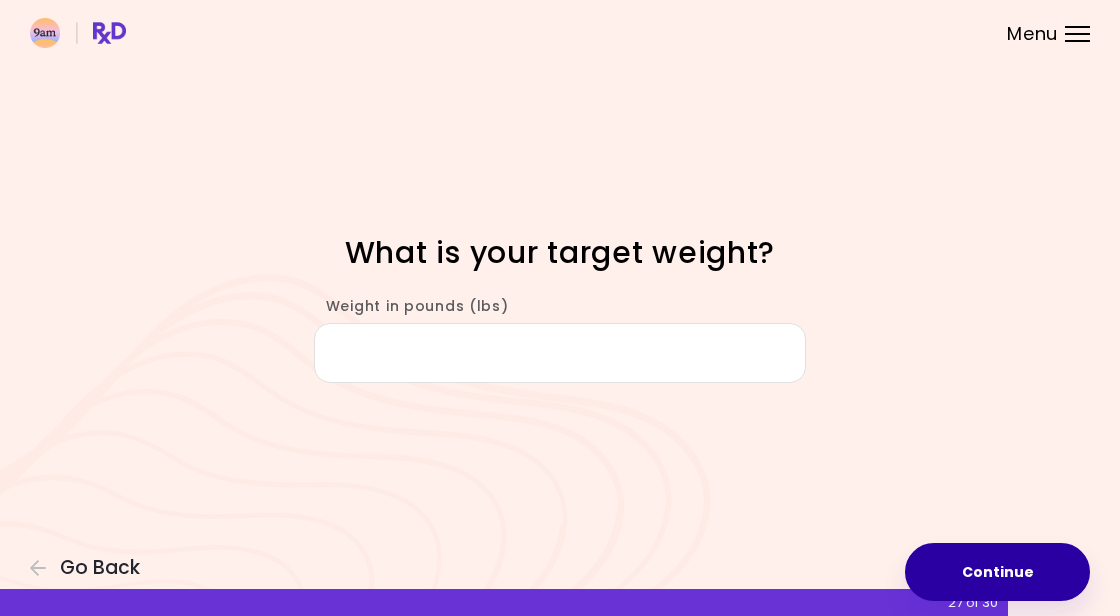 scroll, scrollTop: 0, scrollLeft: 0, axis: both 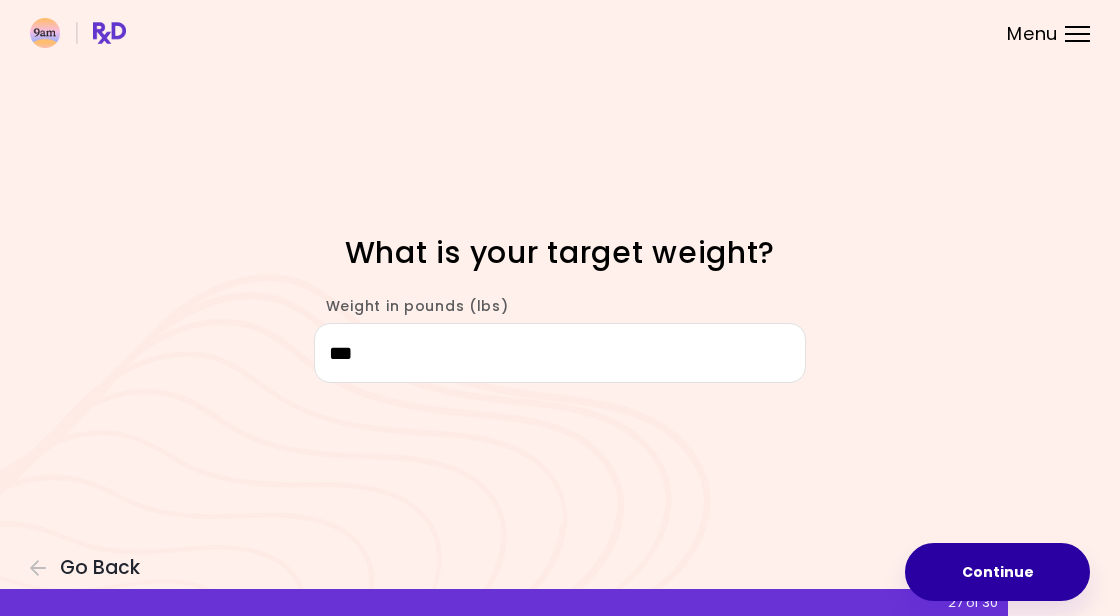 type on "***" 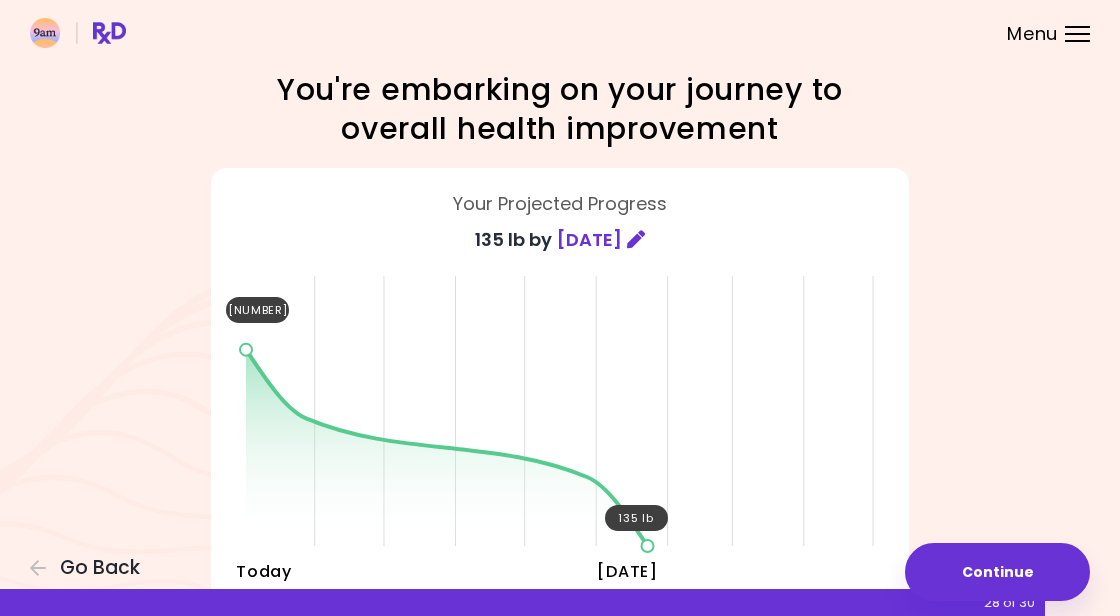 scroll, scrollTop: 95, scrollLeft: 0, axis: vertical 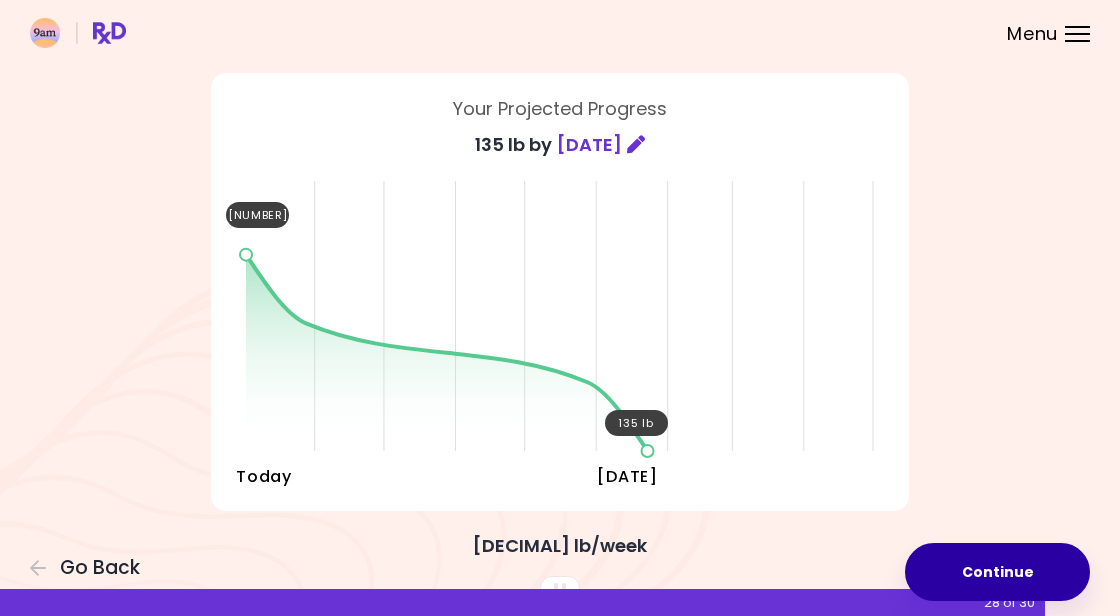 click on "Continue" at bounding box center (997, 572) 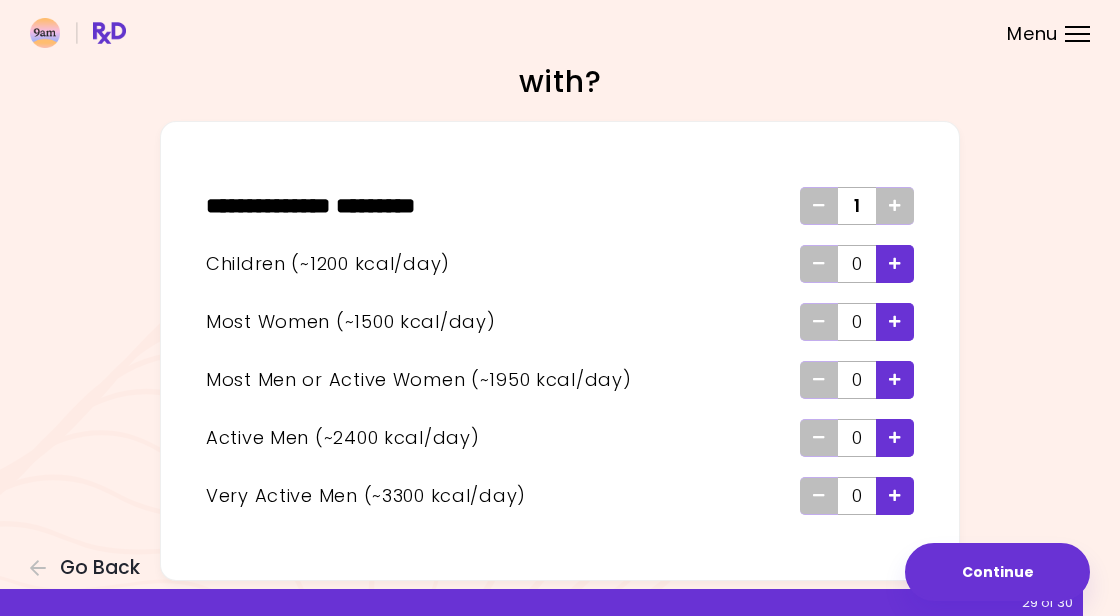 scroll, scrollTop: 74, scrollLeft: 0, axis: vertical 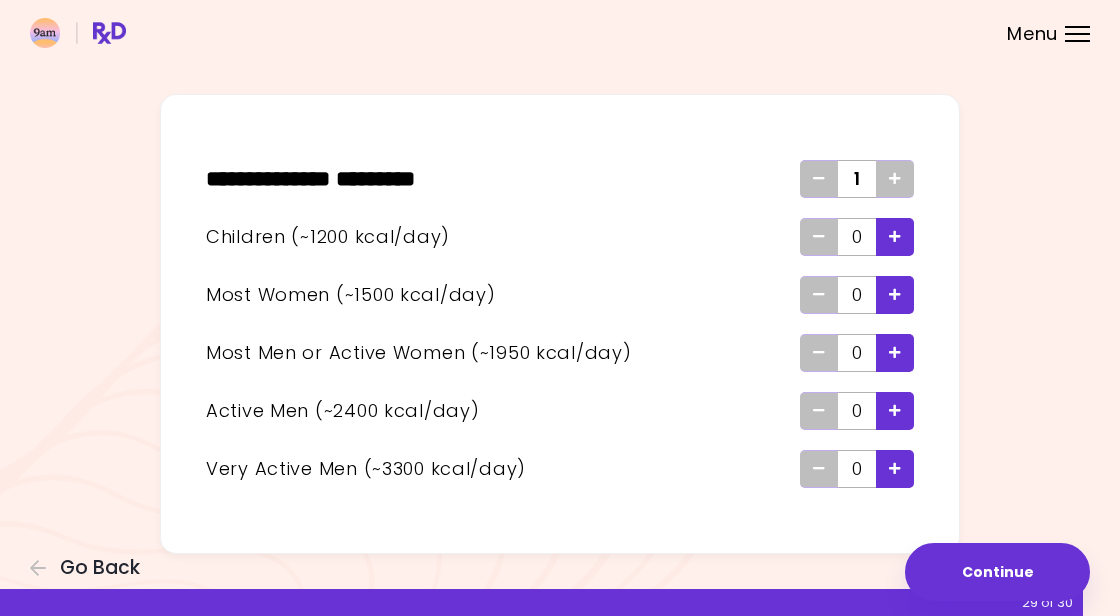 click at bounding box center [895, 236] 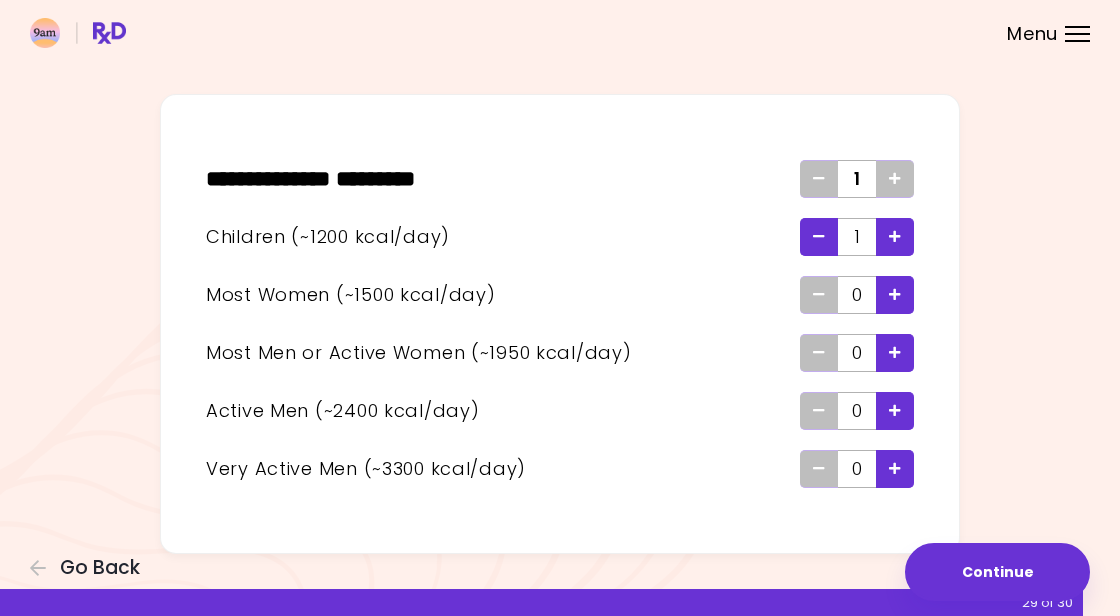 scroll, scrollTop: 80, scrollLeft: 0, axis: vertical 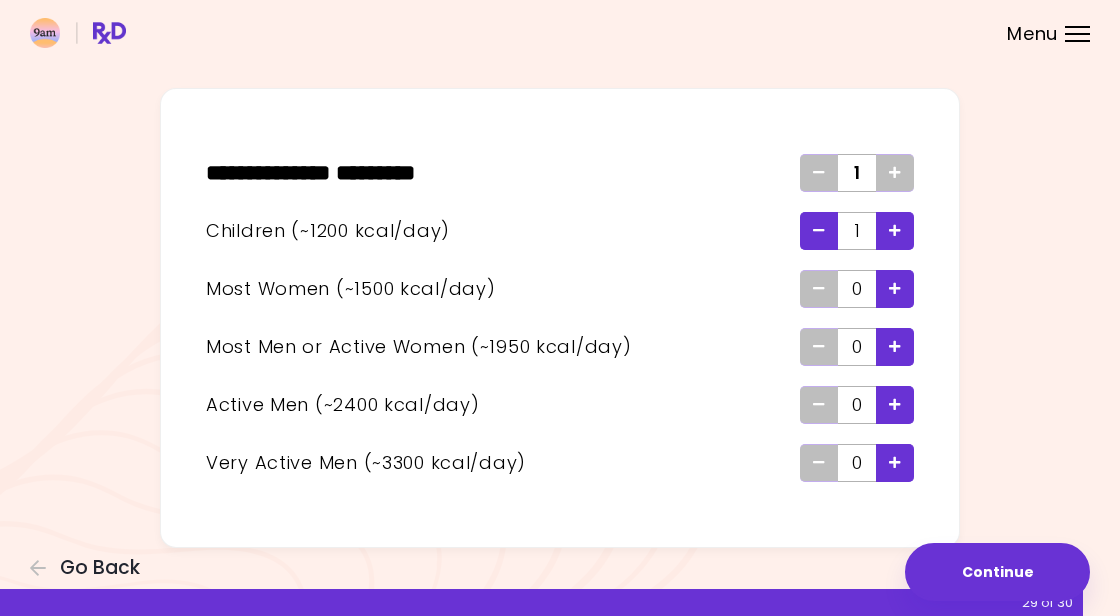 click at bounding box center [895, 346] 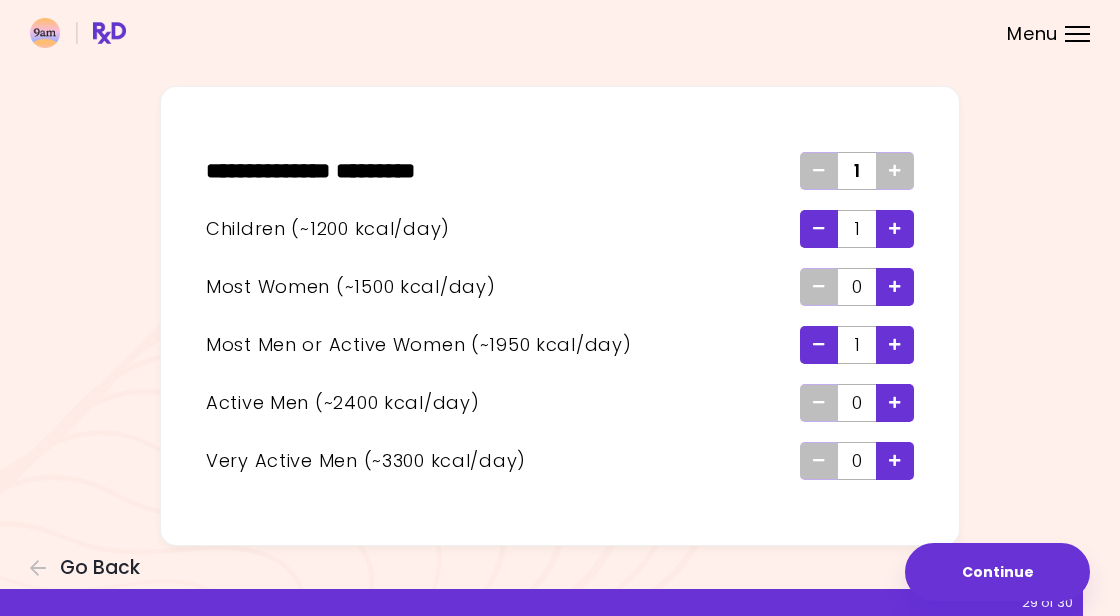 scroll, scrollTop: 82, scrollLeft: 0, axis: vertical 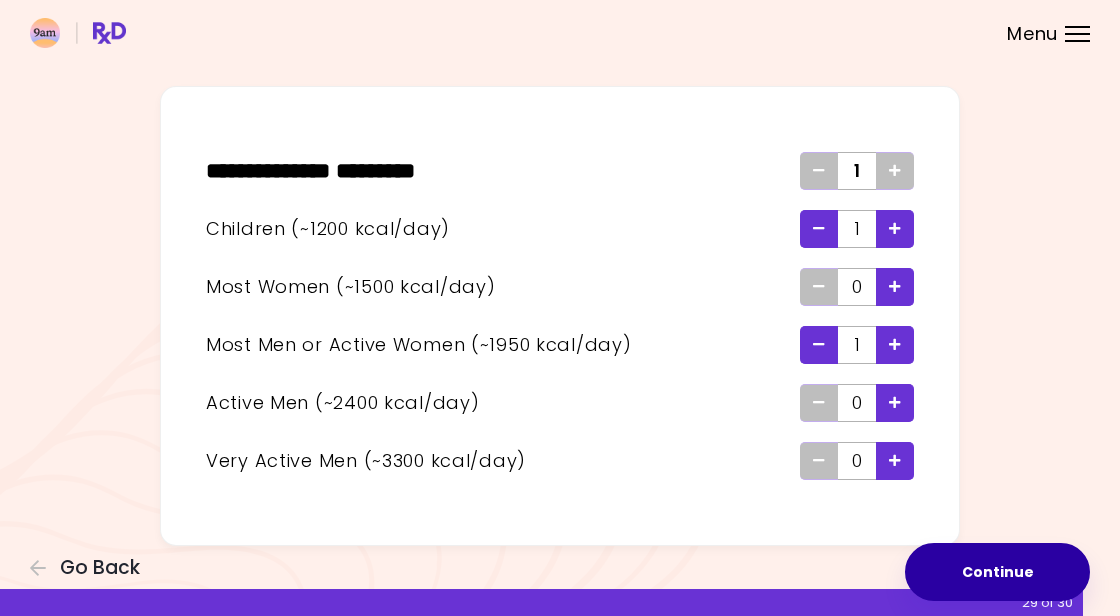 click on "Continue" at bounding box center [997, 572] 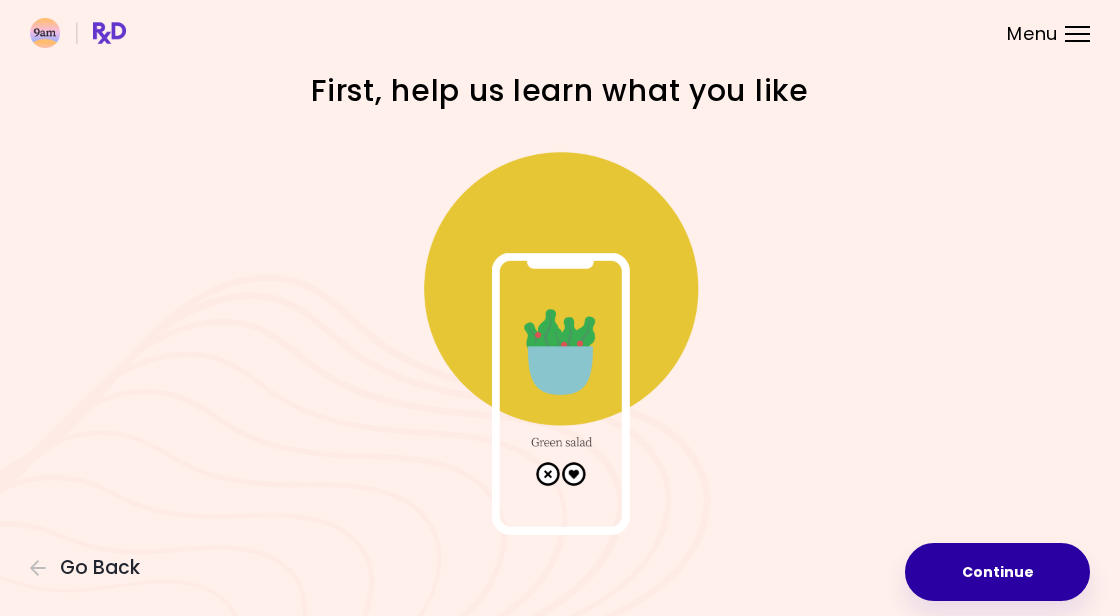 scroll, scrollTop: 0, scrollLeft: 0, axis: both 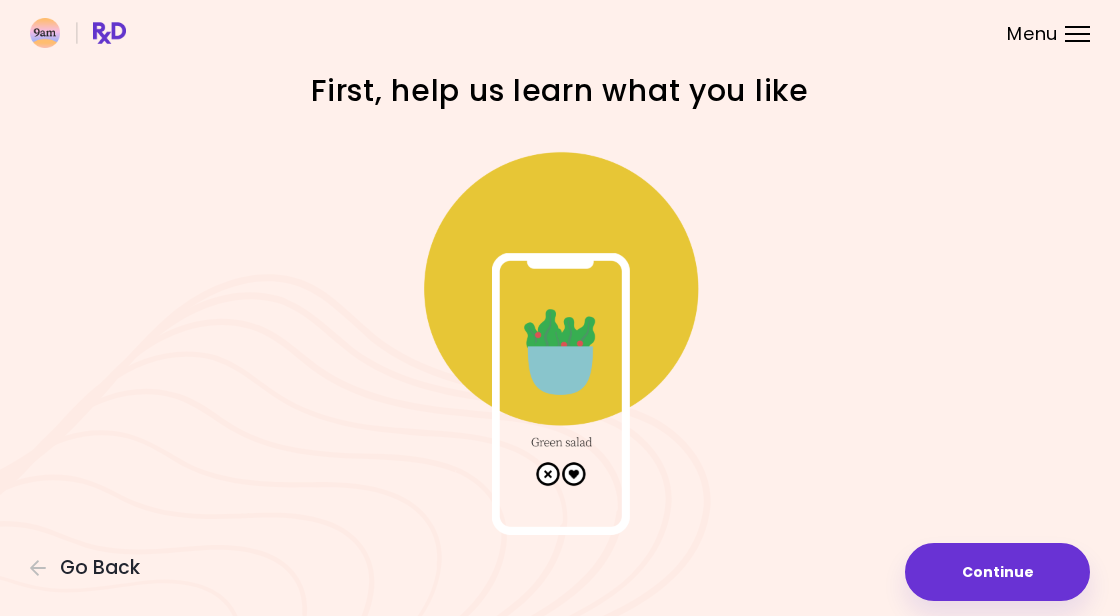 click on "Menu" at bounding box center [1032, 34] 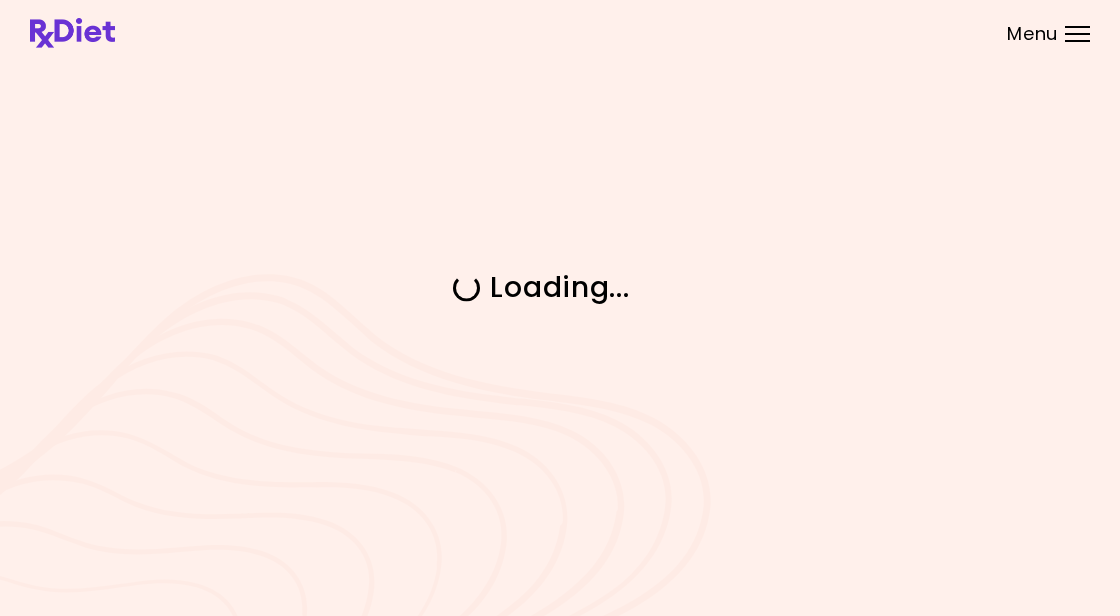 scroll, scrollTop: 0, scrollLeft: 0, axis: both 